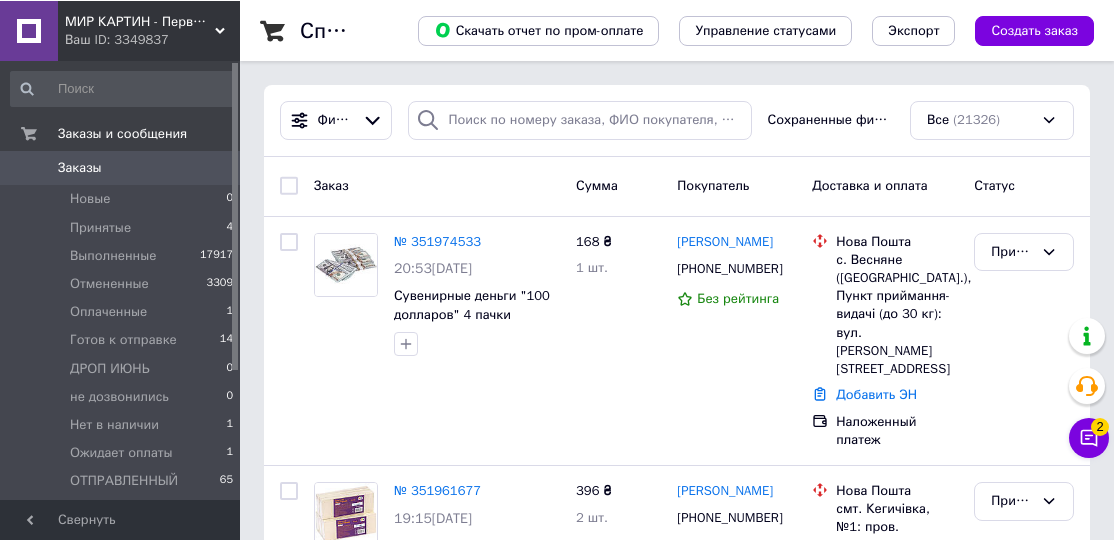 scroll, scrollTop: 0, scrollLeft: 0, axis: both 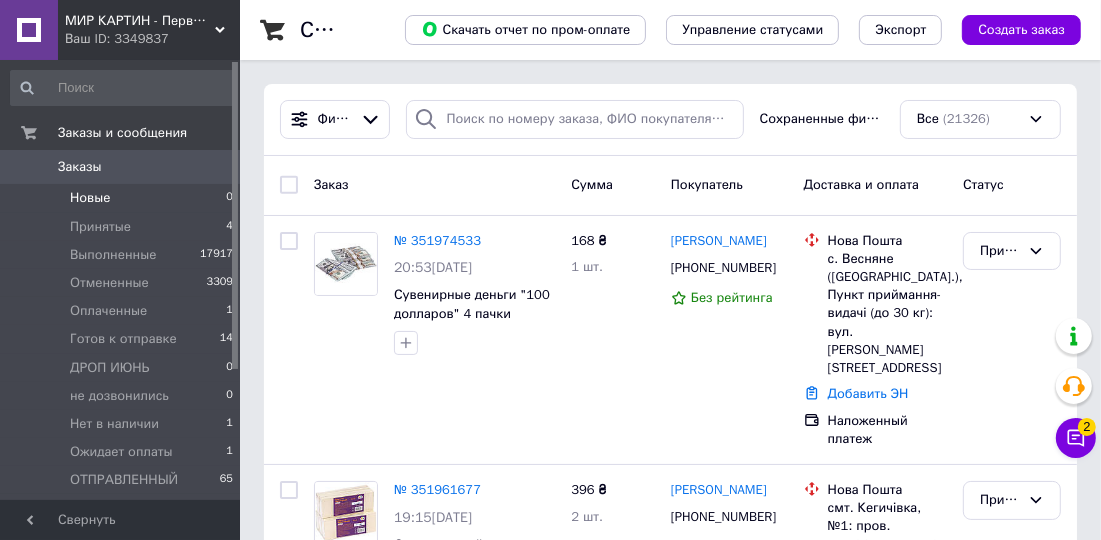 click on "Новые 0" at bounding box center (122, 198) 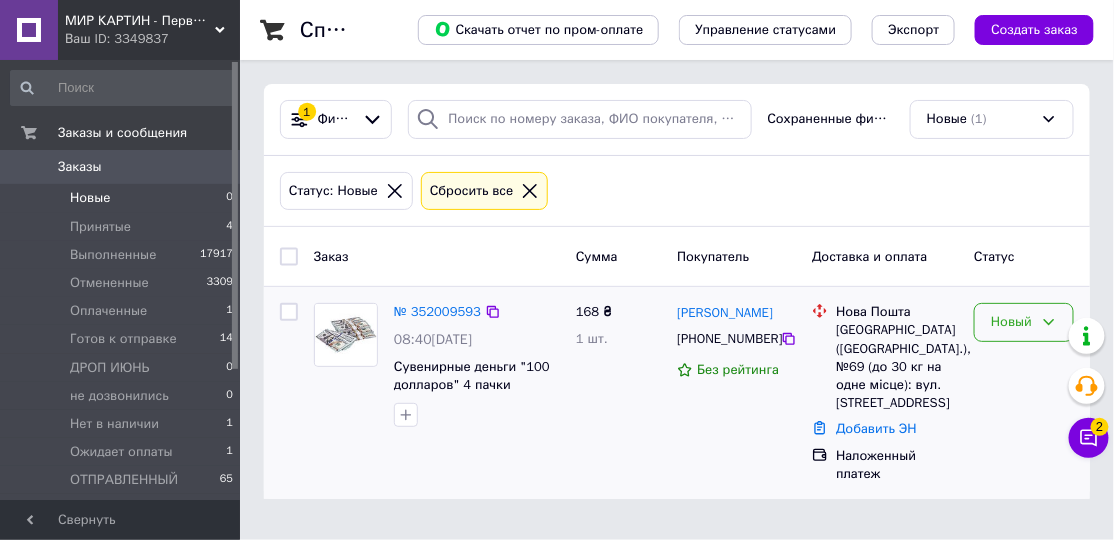 click on "Новый" at bounding box center [1024, 322] 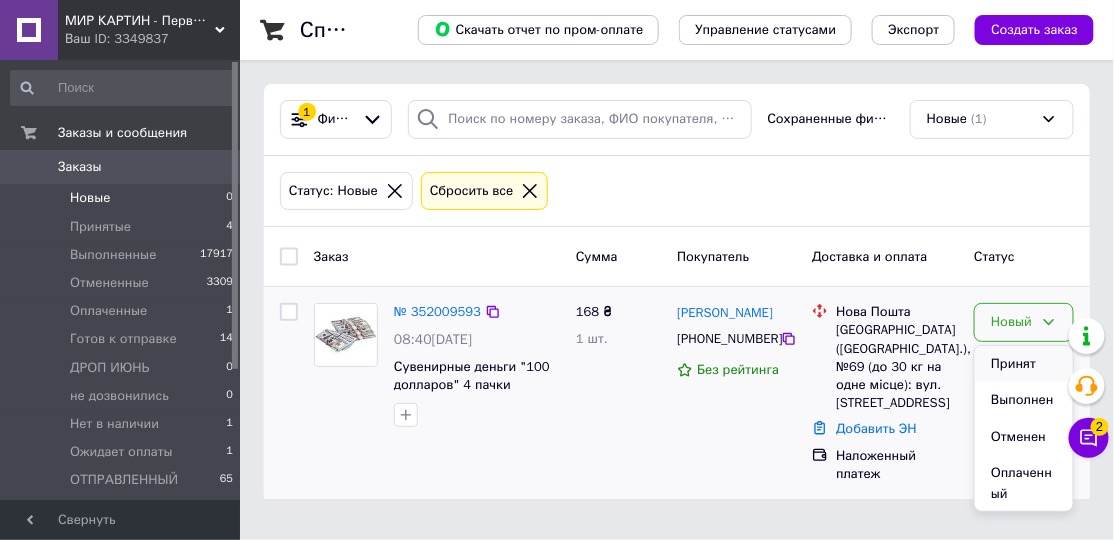 click on "Принят" at bounding box center (1024, 364) 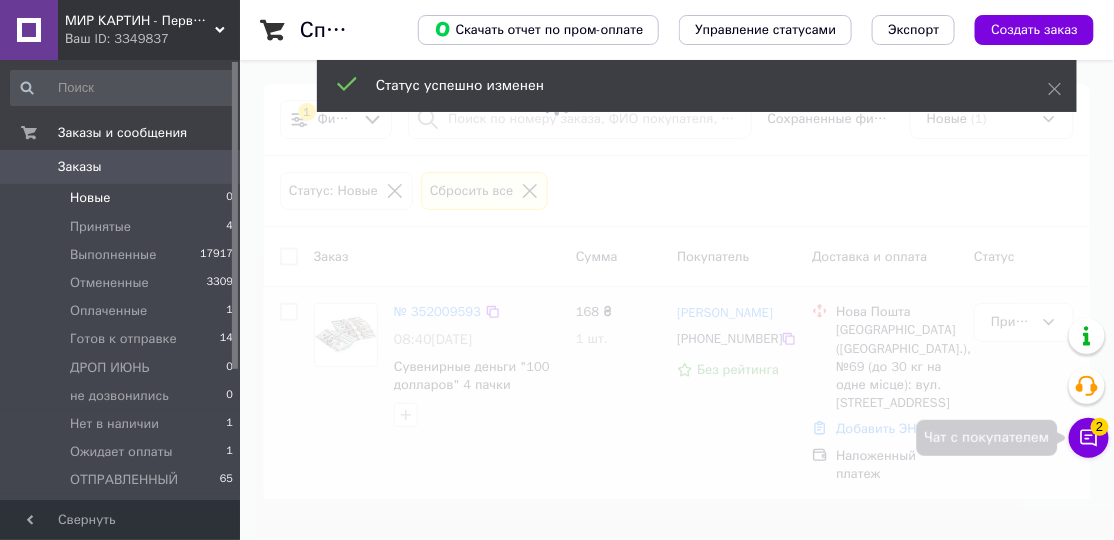 click 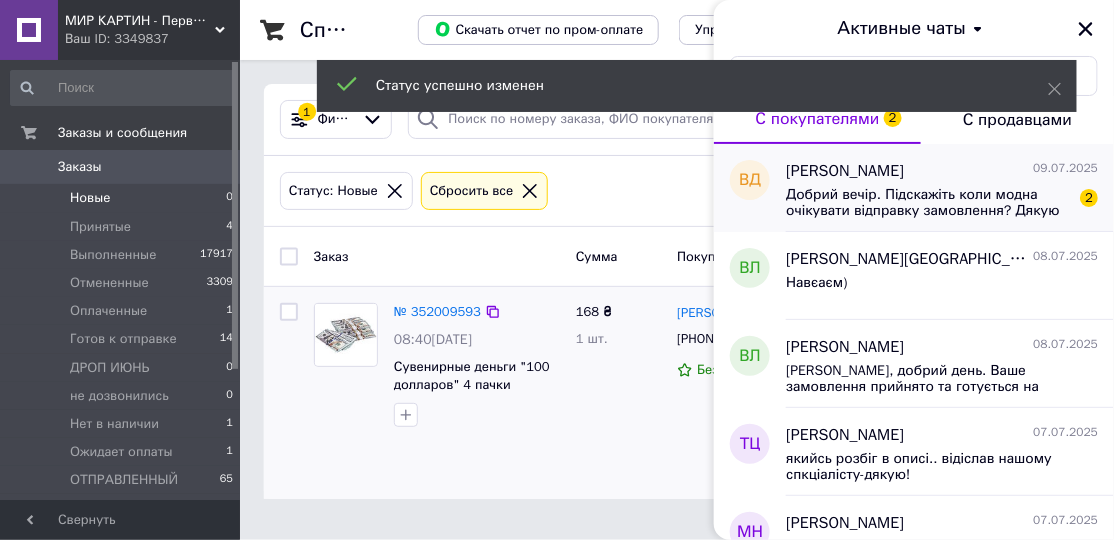 click on "Добрий вечір. Підскажіть коли модна очікувати відправку замовлення? Дякую" at bounding box center [928, 203] 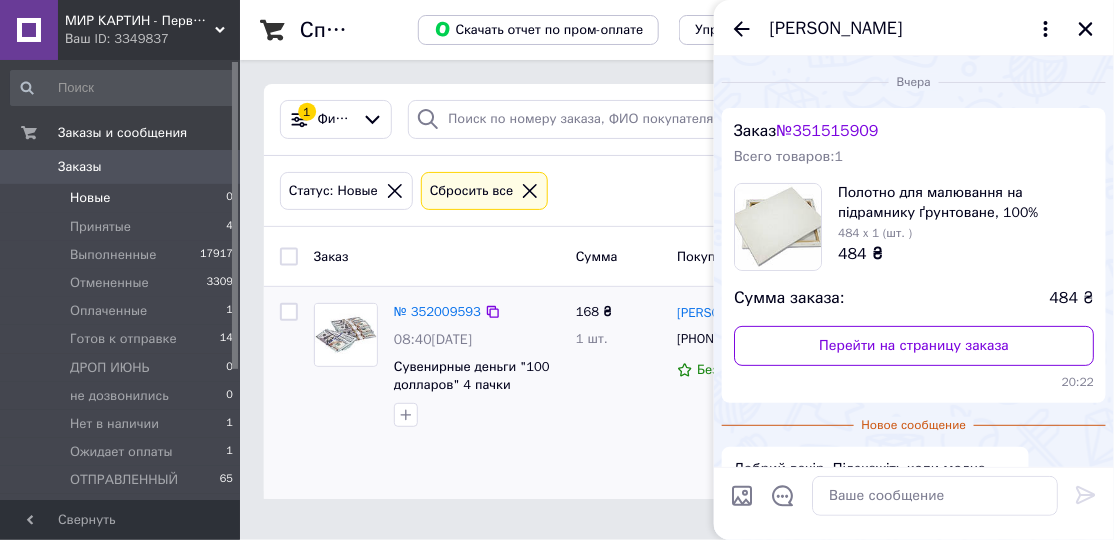 scroll, scrollTop: 145, scrollLeft: 0, axis: vertical 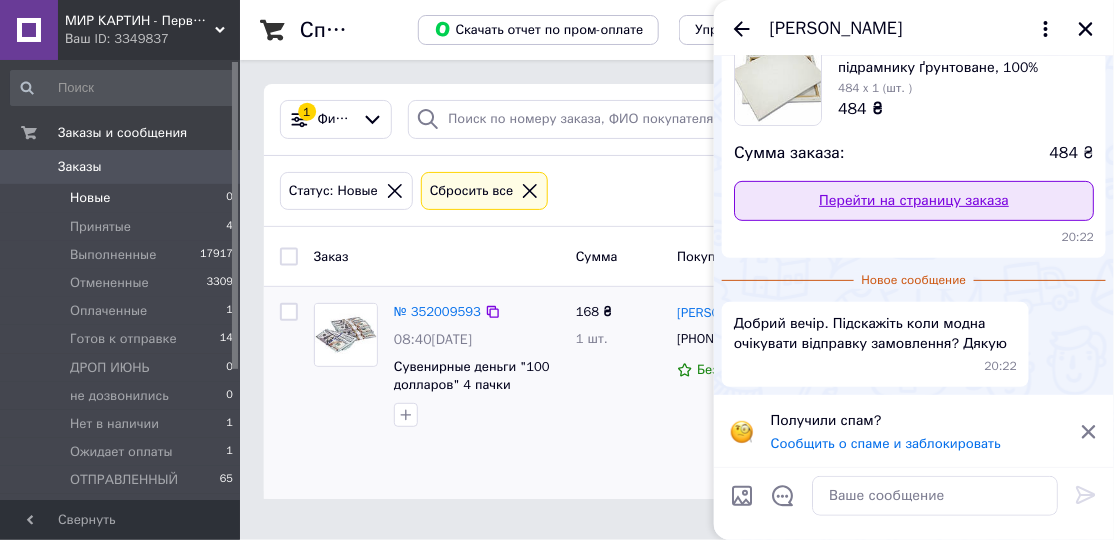 click on "Перейти на страницу заказа" at bounding box center (914, 201) 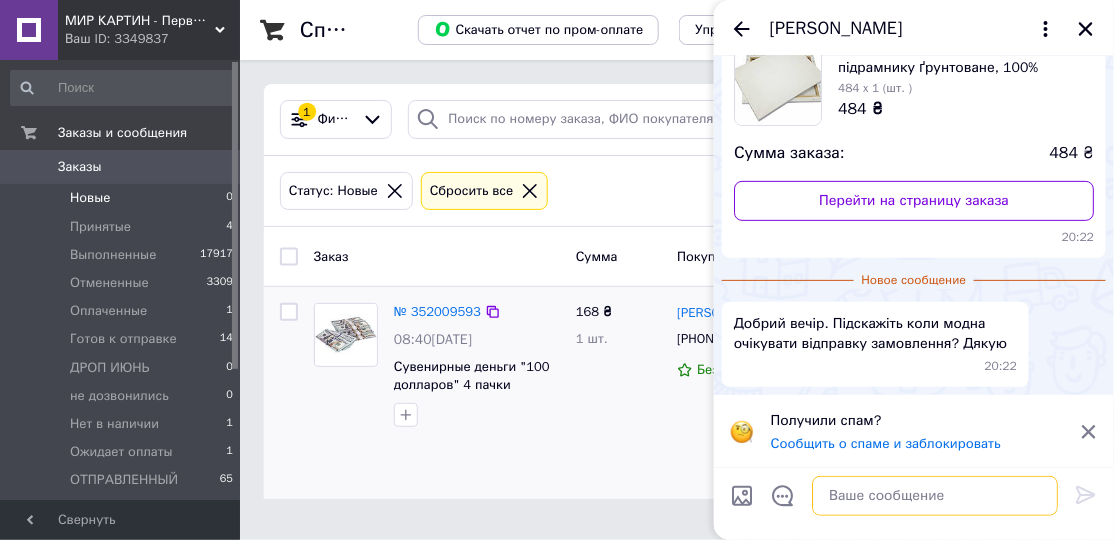 click at bounding box center (935, 496) 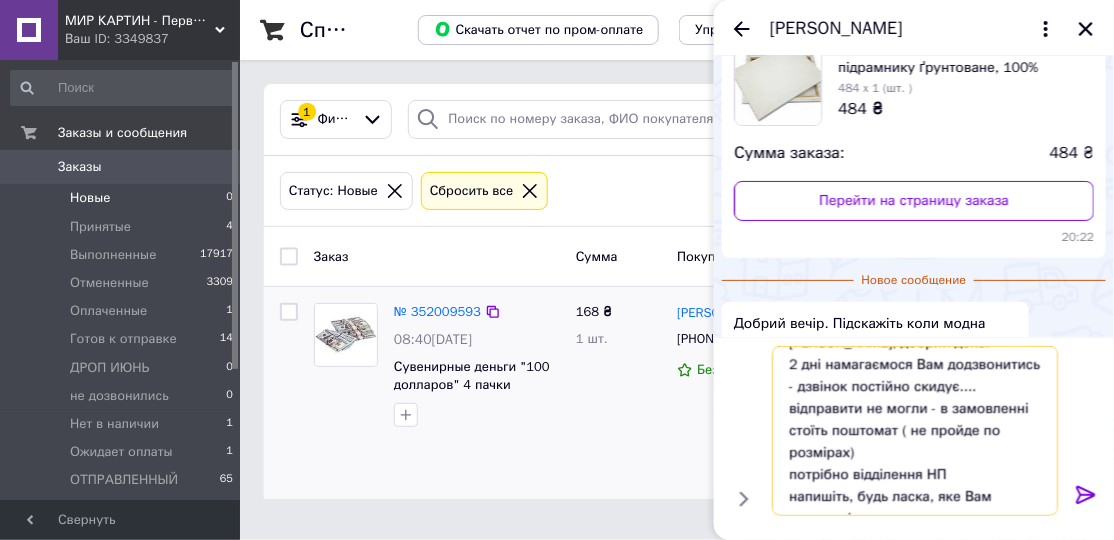 scroll, scrollTop: 35, scrollLeft: 0, axis: vertical 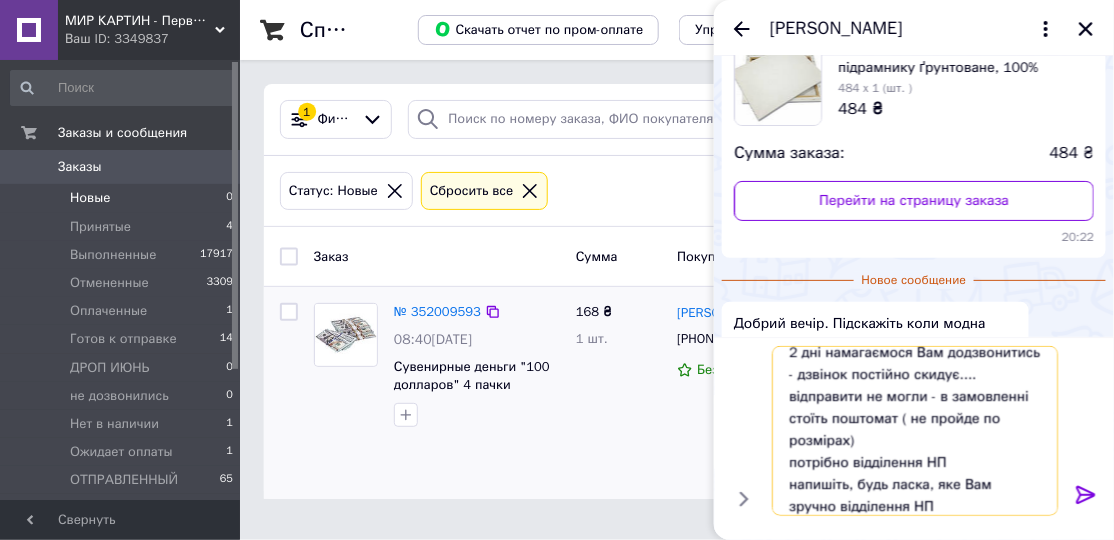 type on "[PERSON_NAME], добрий день.
2 дні намагаємося Вам додзвонитись - дзвінок постійно скидує....
відправити не могли - в замовленні стоїть поштомат ( не пройде по розмірах)
потрібно відділення НП
напишіть, будь ласка, яке Вам зручно відділення НП" 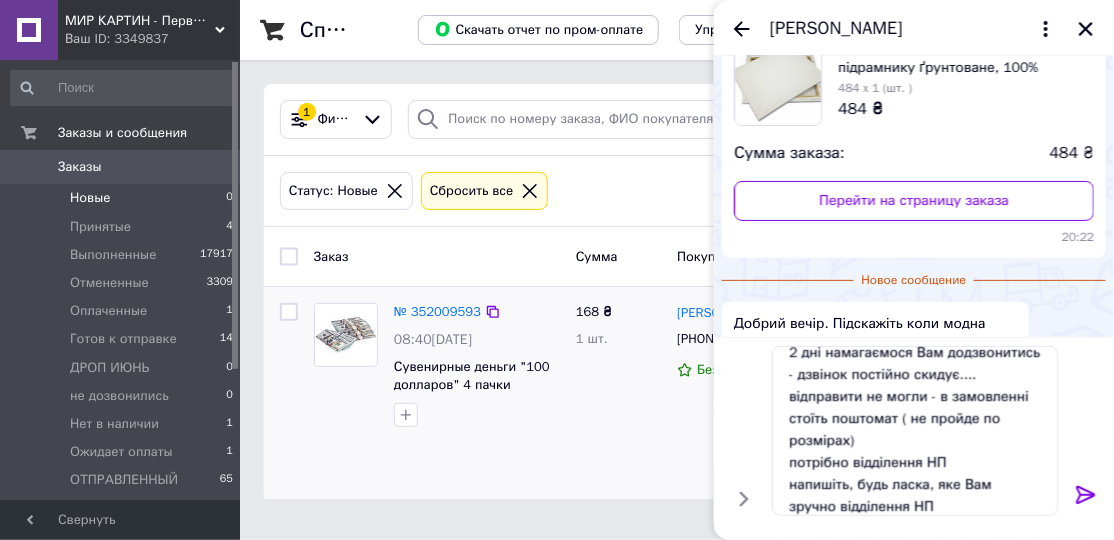 click 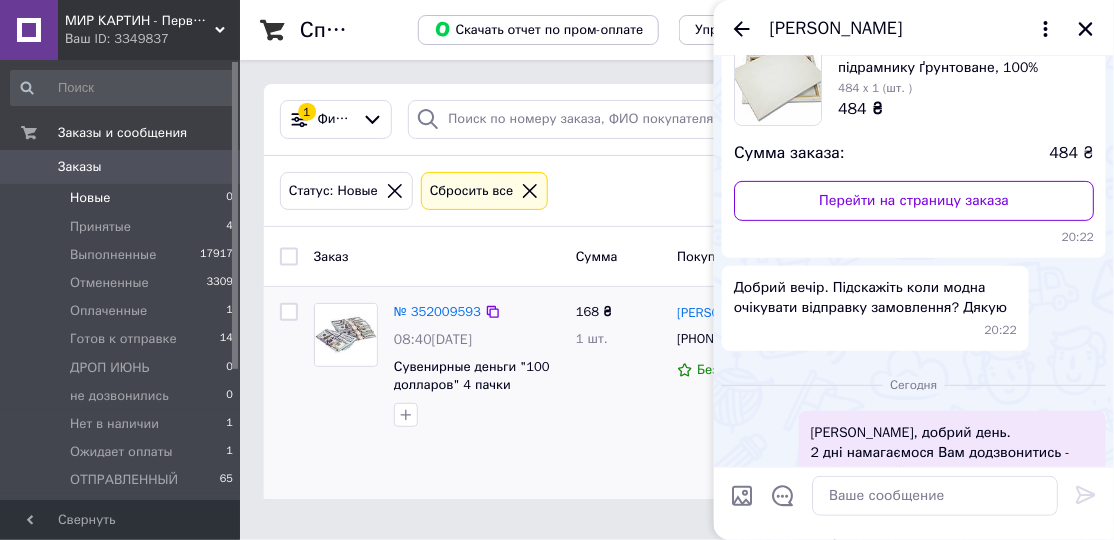 scroll, scrollTop: 0, scrollLeft: 0, axis: both 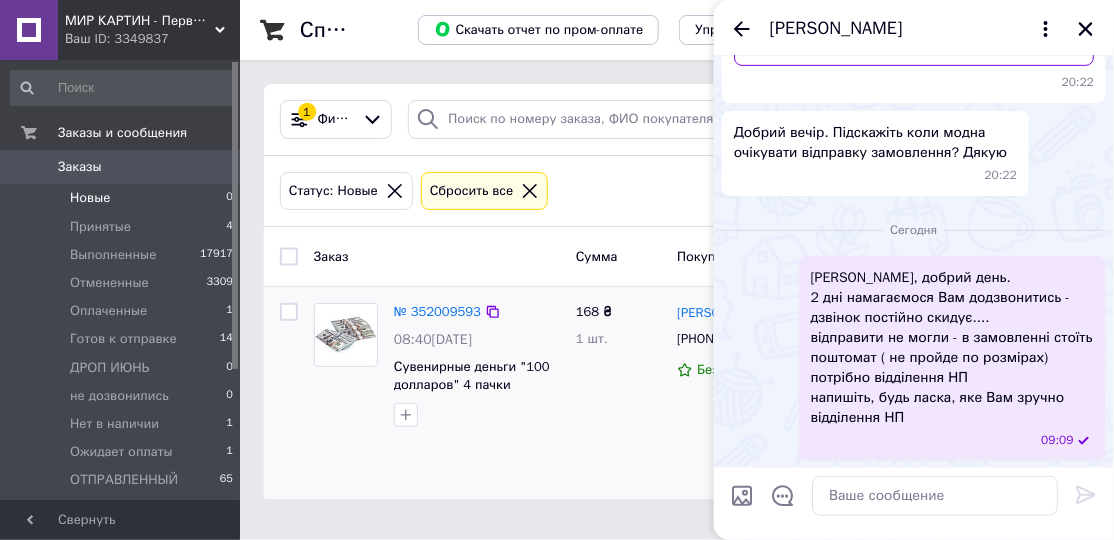 click on "[PERSON_NAME]" at bounding box center (914, 28) 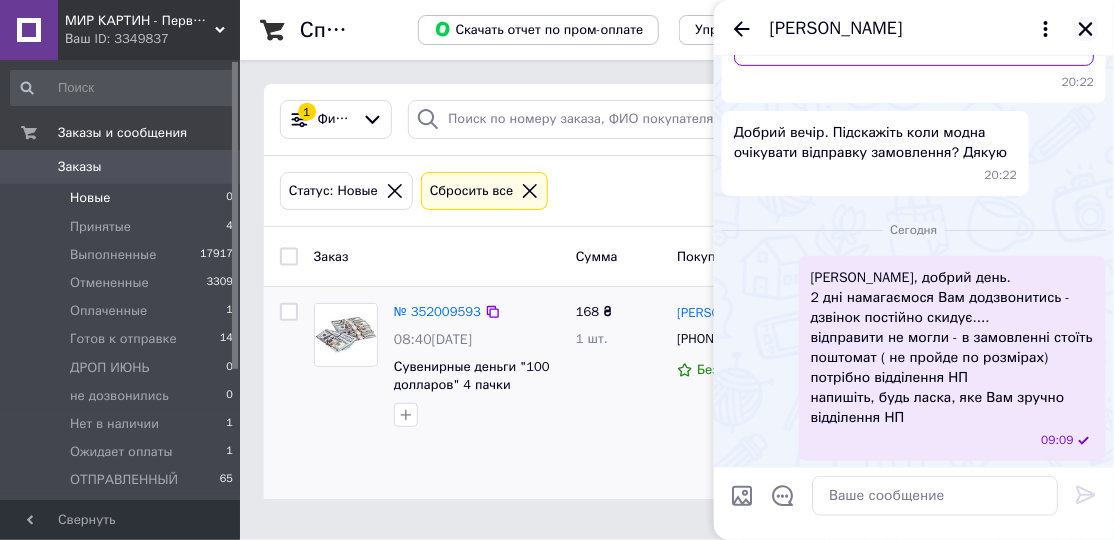 click 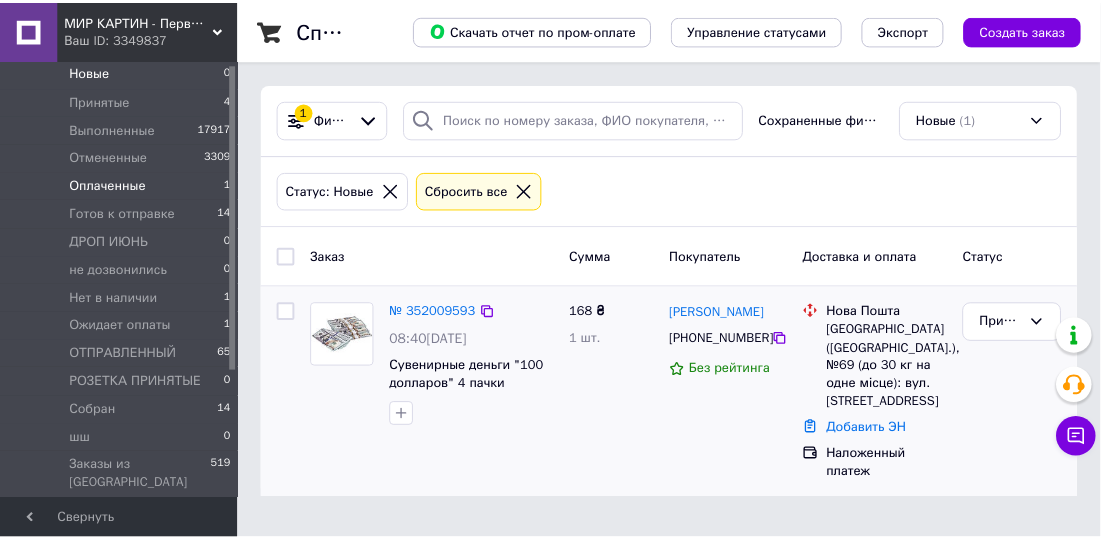 scroll, scrollTop: 151, scrollLeft: 0, axis: vertical 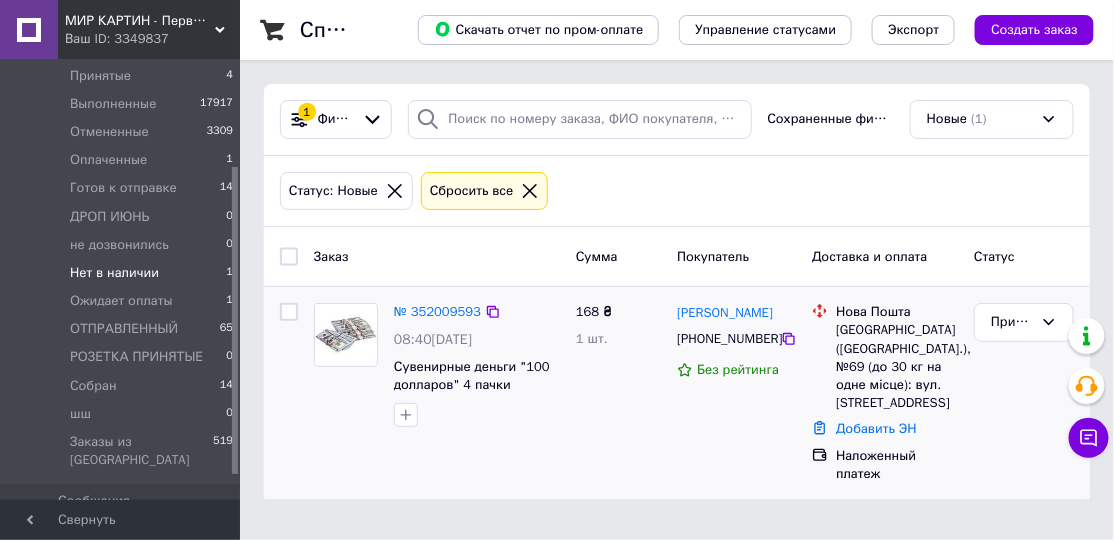 click on "Нет в наличии 1" at bounding box center (122, 273) 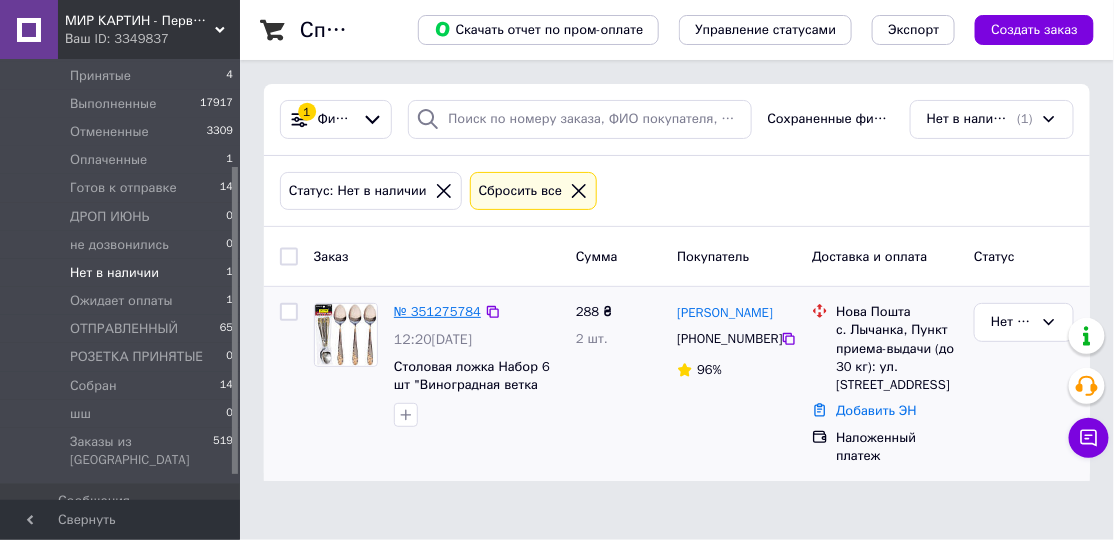 click on "№ 351275784" at bounding box center [437, 311] 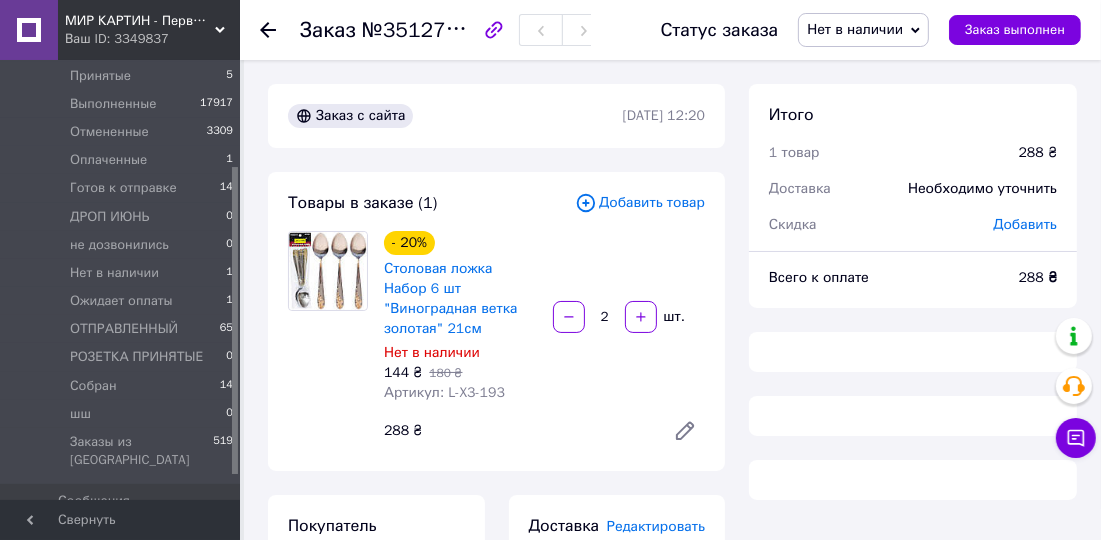 click on "Нет в наличии" at bounding box center (855, 29) 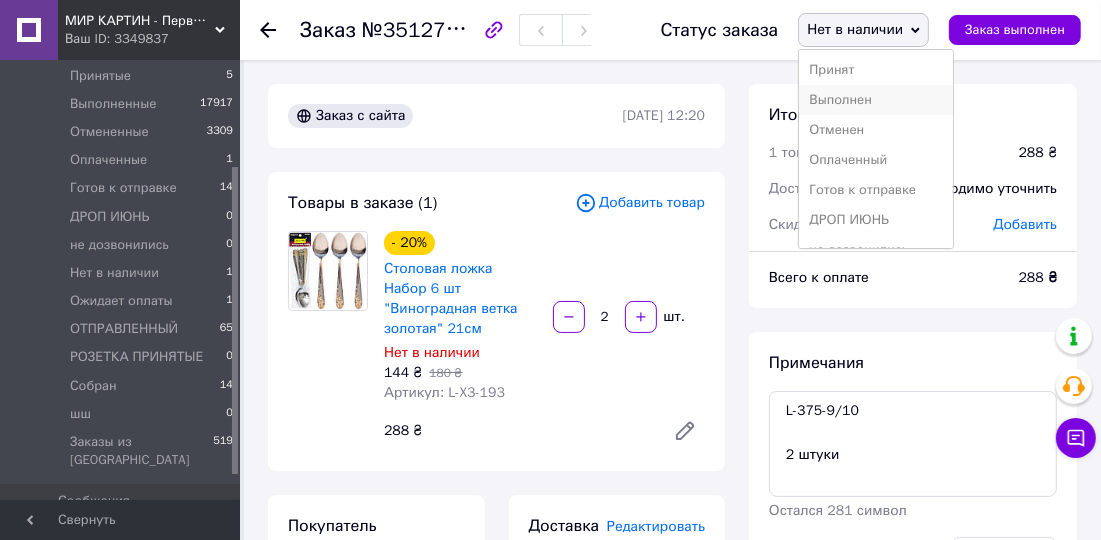 scroll, scrollTop: 36, scrollLeft: 0, axis: vertical 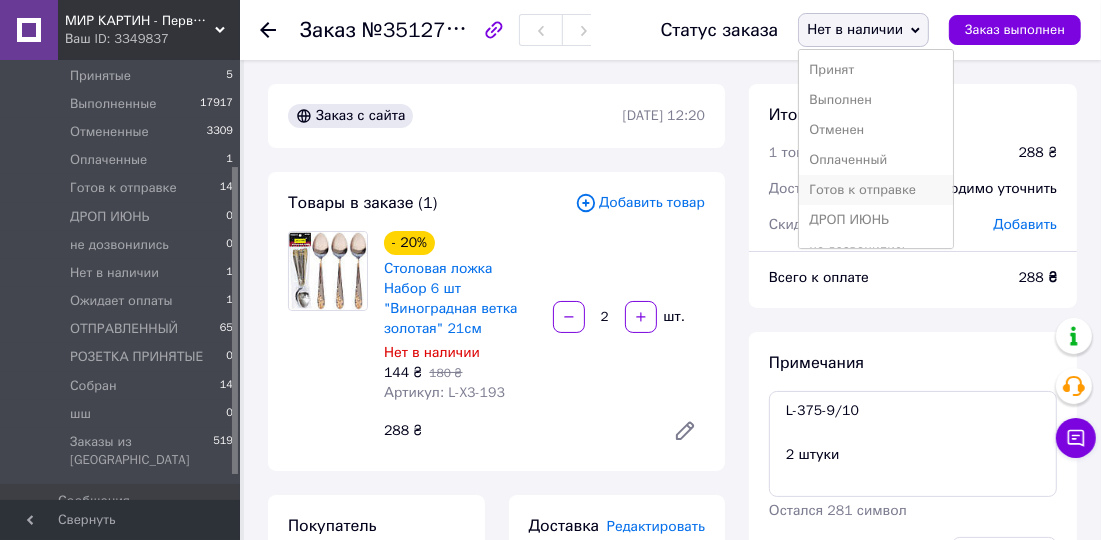 click on "Готов к отправке" at bounding box center (875, 190) 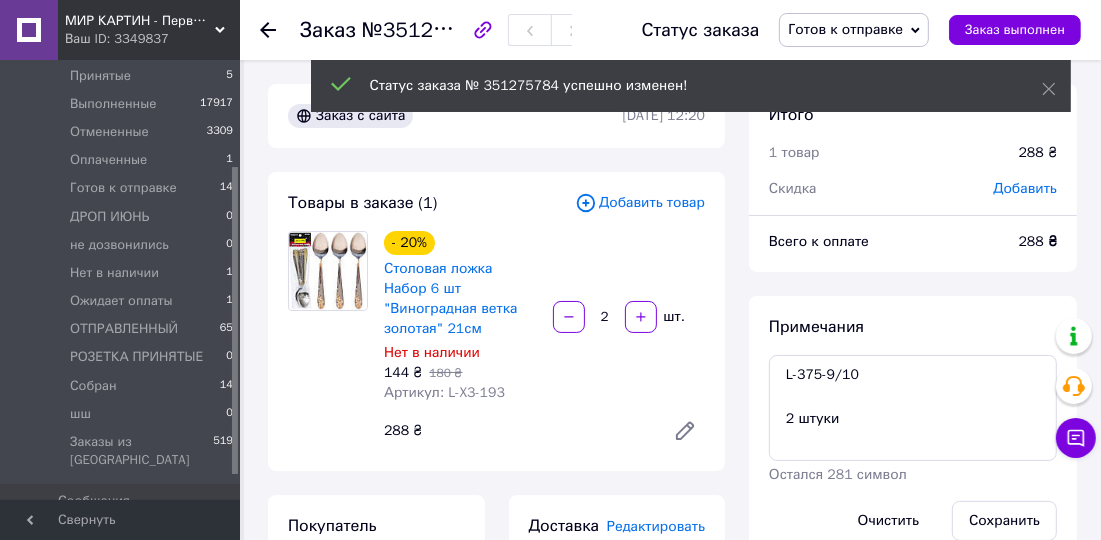 scroll, scrollTop: 84, scrollLeft: 0, axis: vertical 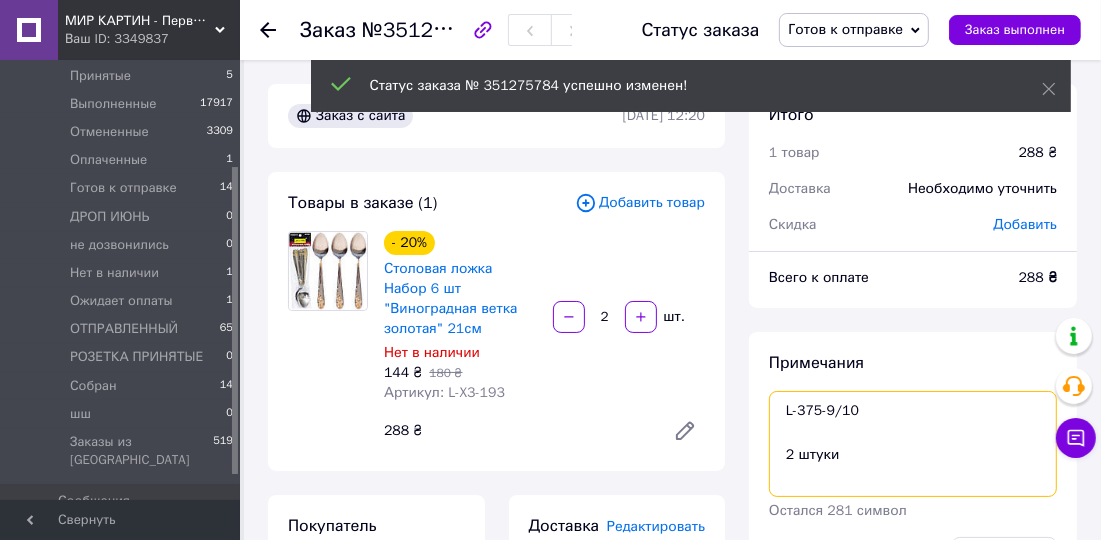 drag, startPoint x: 863, startPoint y: 413, endPoint x: 783, endPoint y: 412, distance: 80.00625 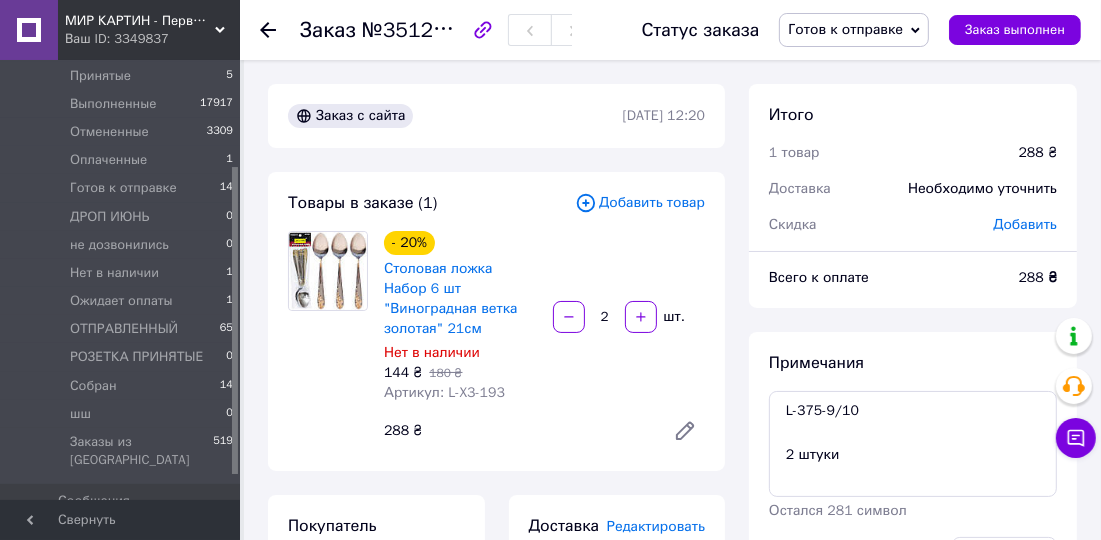 click on "Добавить товар" at bounding box center [640, 203] 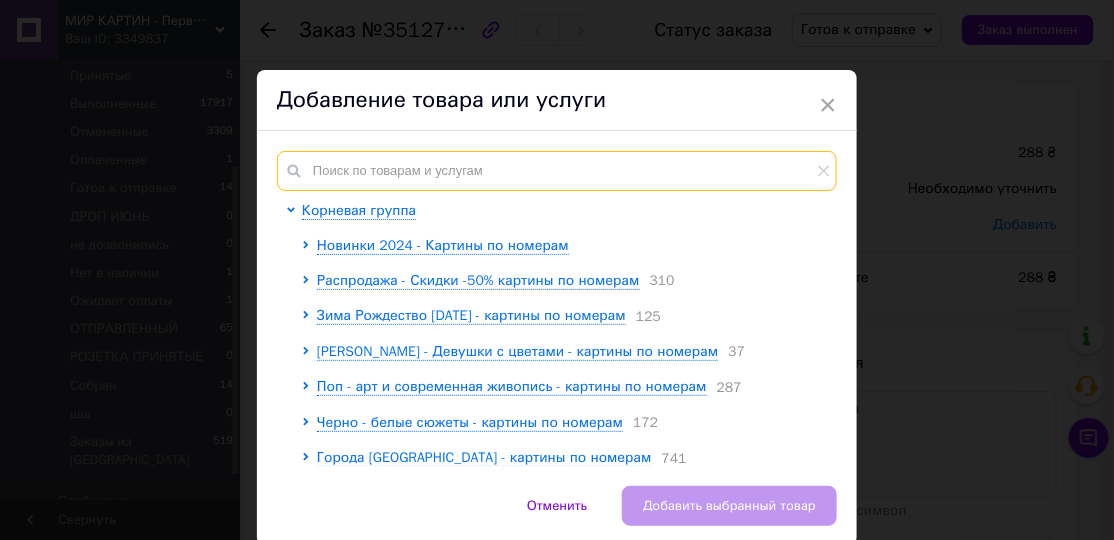 click at bounding box center [557, 171] 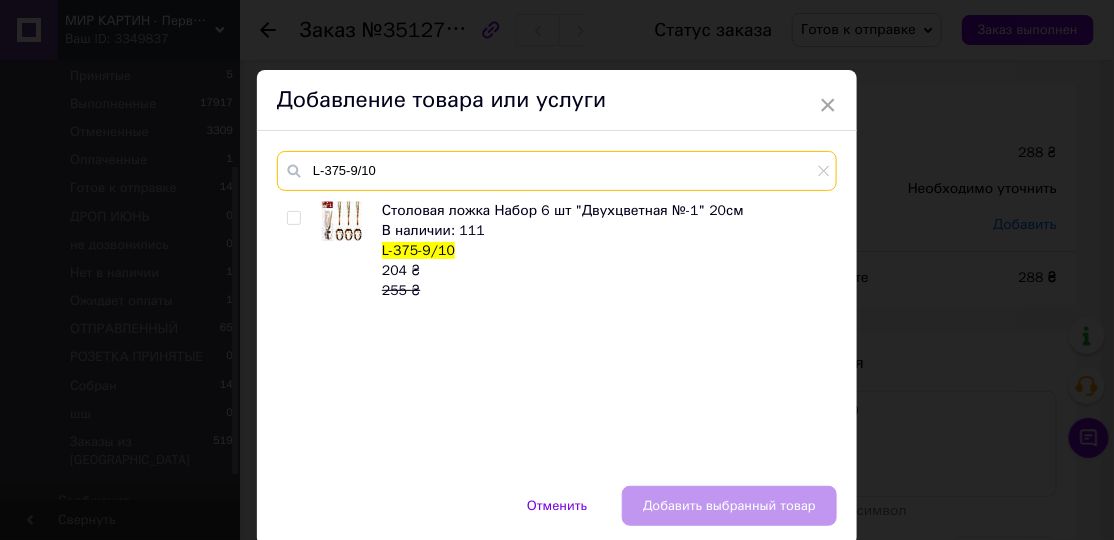 type on "L-375-9/10" 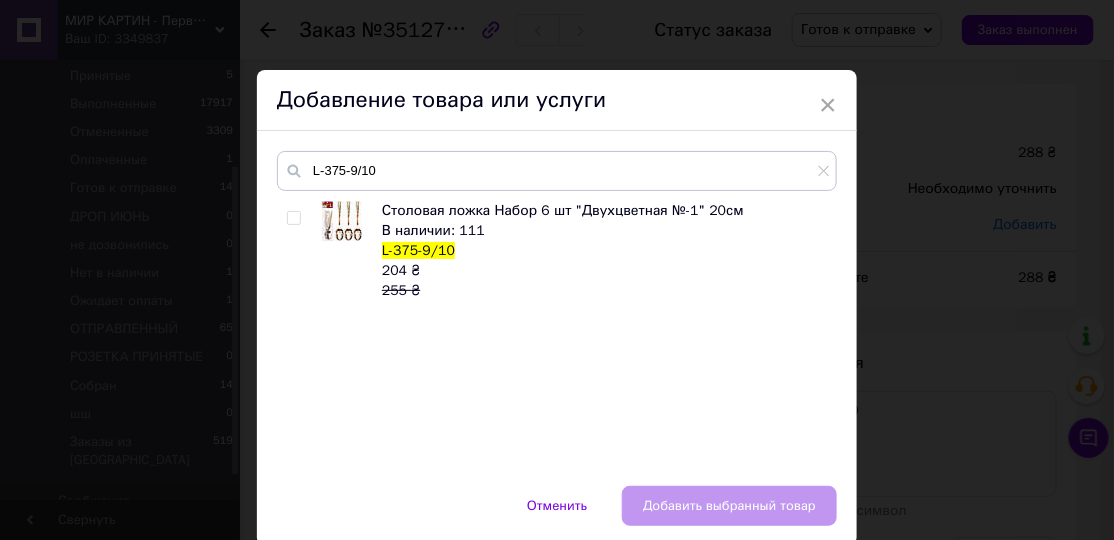 click at bounding box center [293, 218] 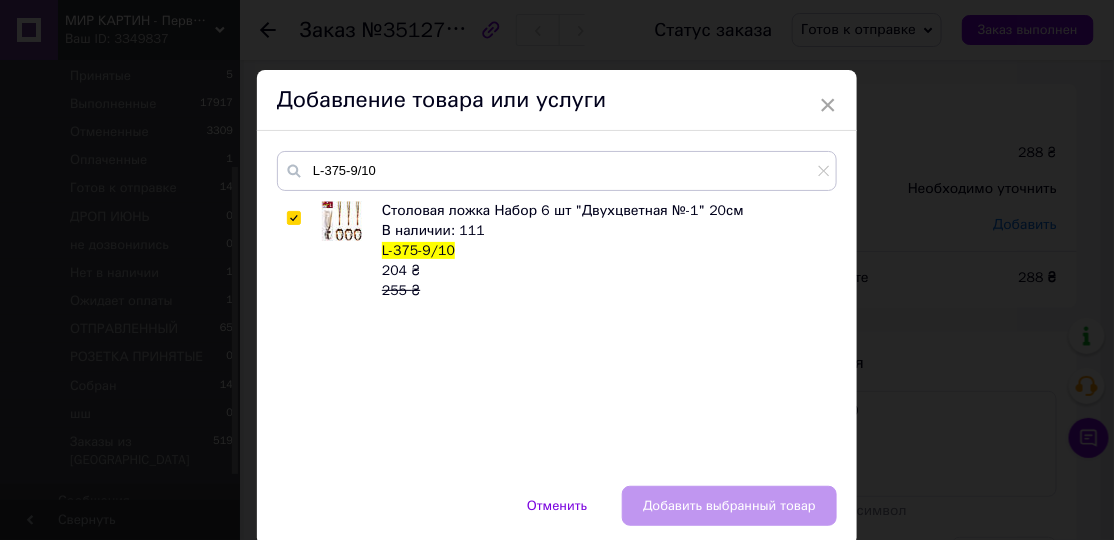 checkbox on "true" 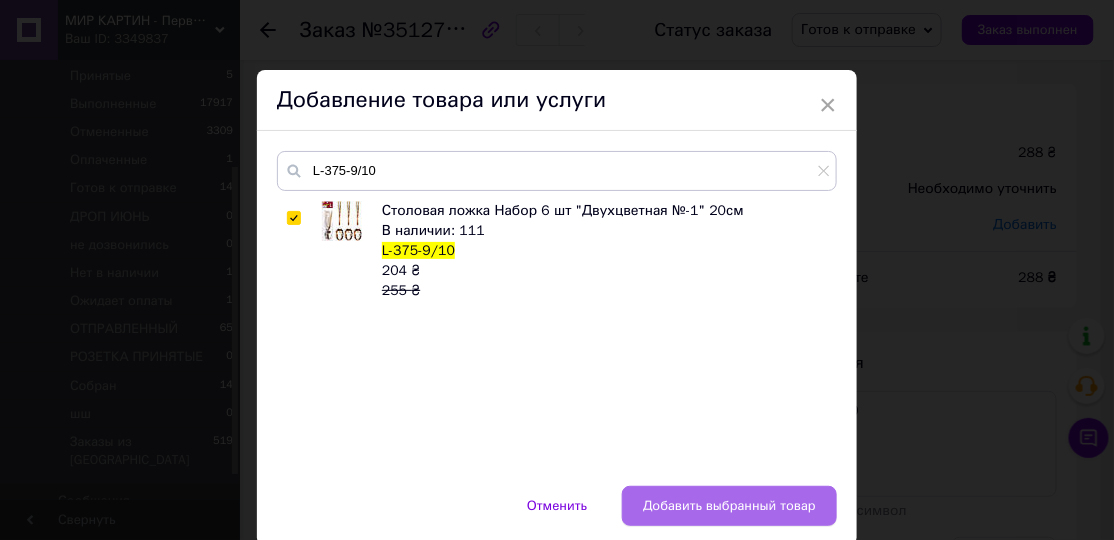 click on "Добавить выбранный товар" at bounding box center [729, 506] 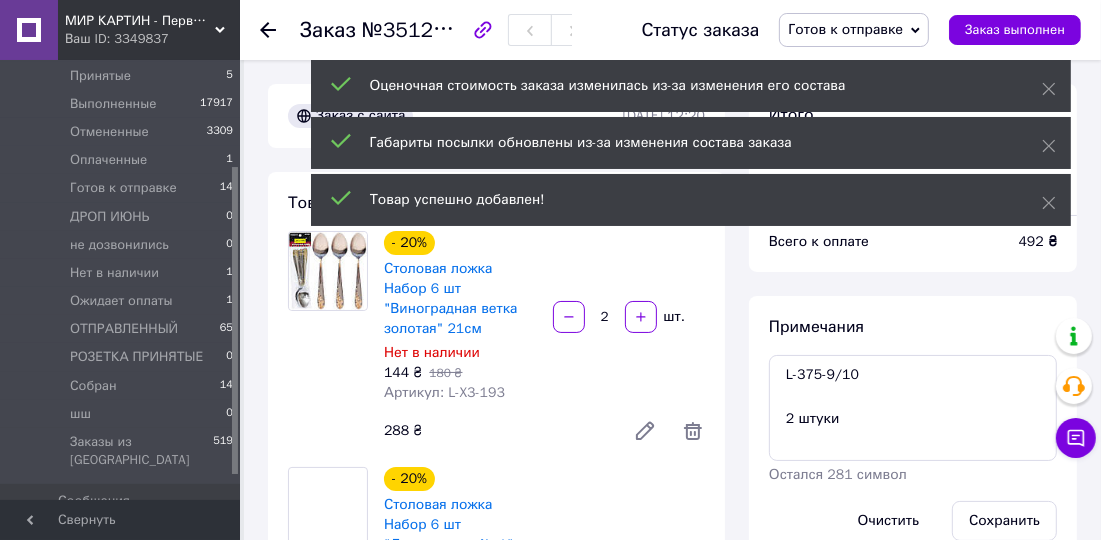 scroll, scrollTop: 219, scrollLeft: 0, axis: vertical 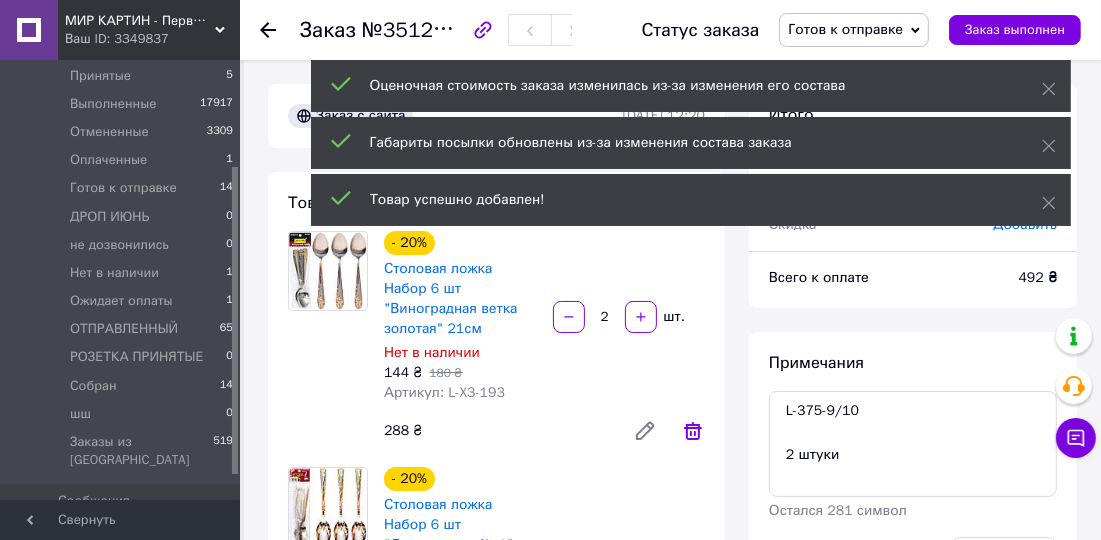 click 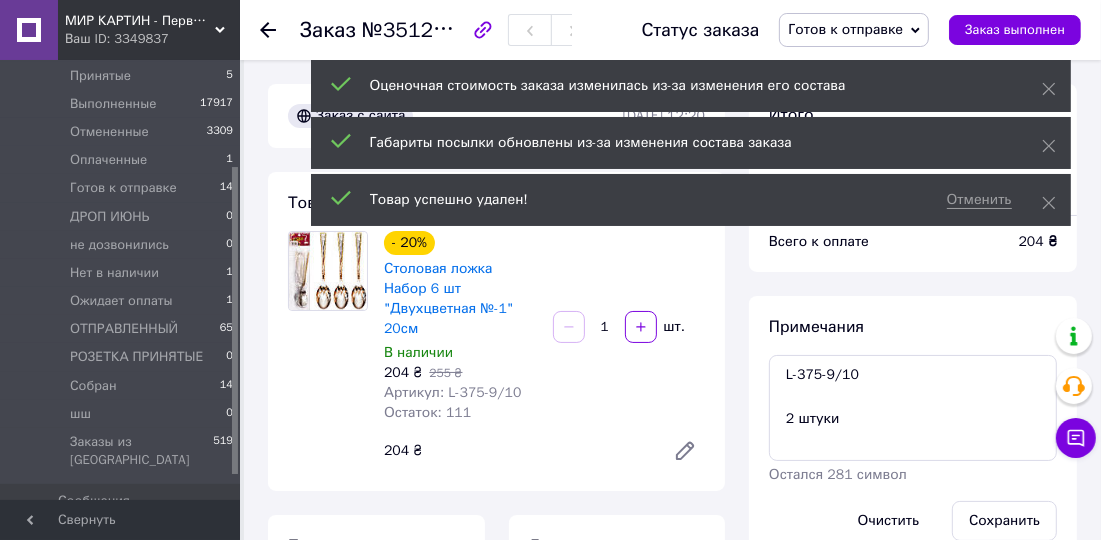 scroll, scrollTop: 356, scrollLeft: 0, axis: vertical 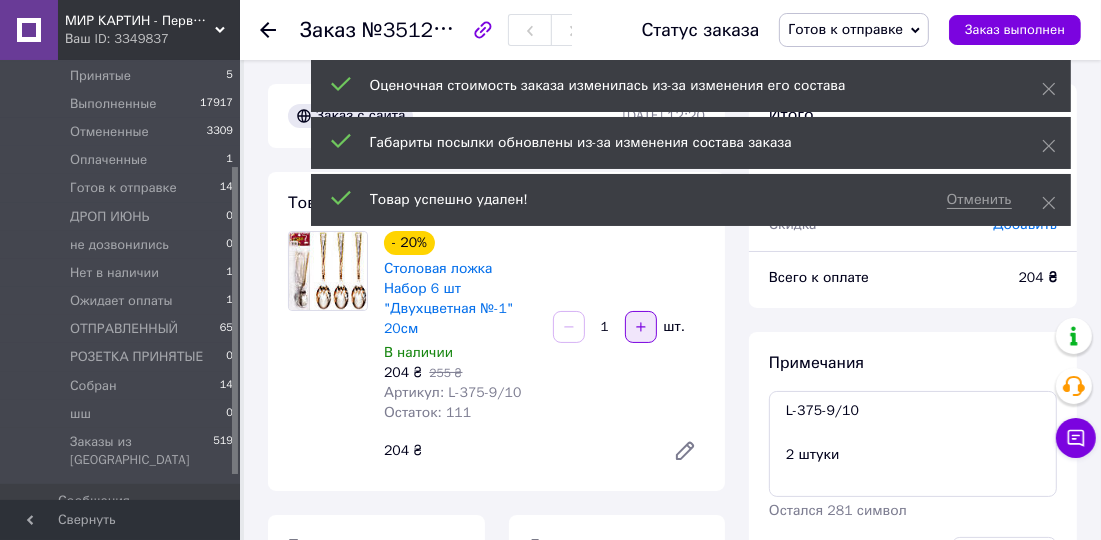 click 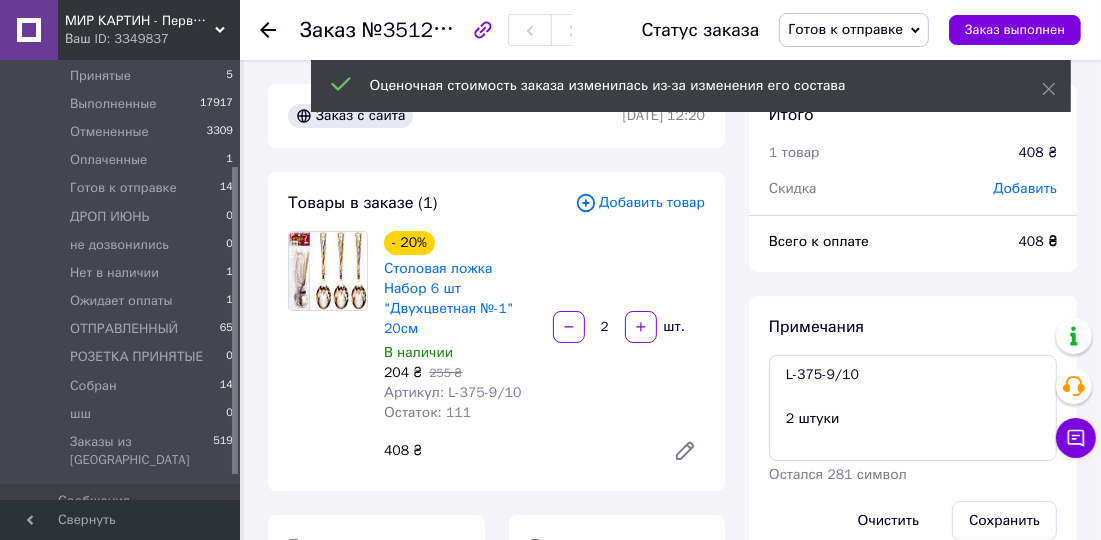 scroll, scrollTop: 492, scrollLeft: 0, axis: vertical 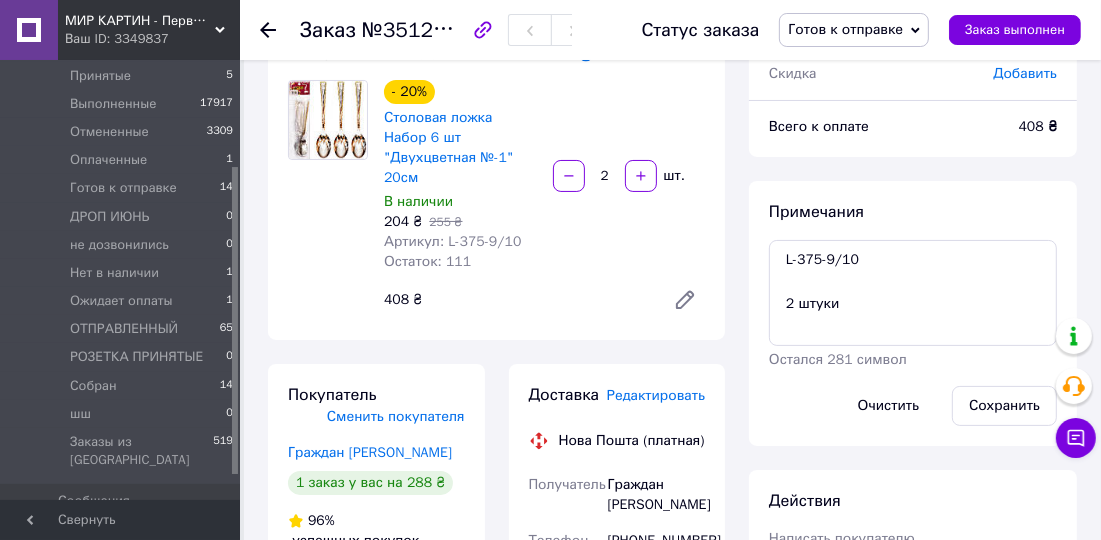 click 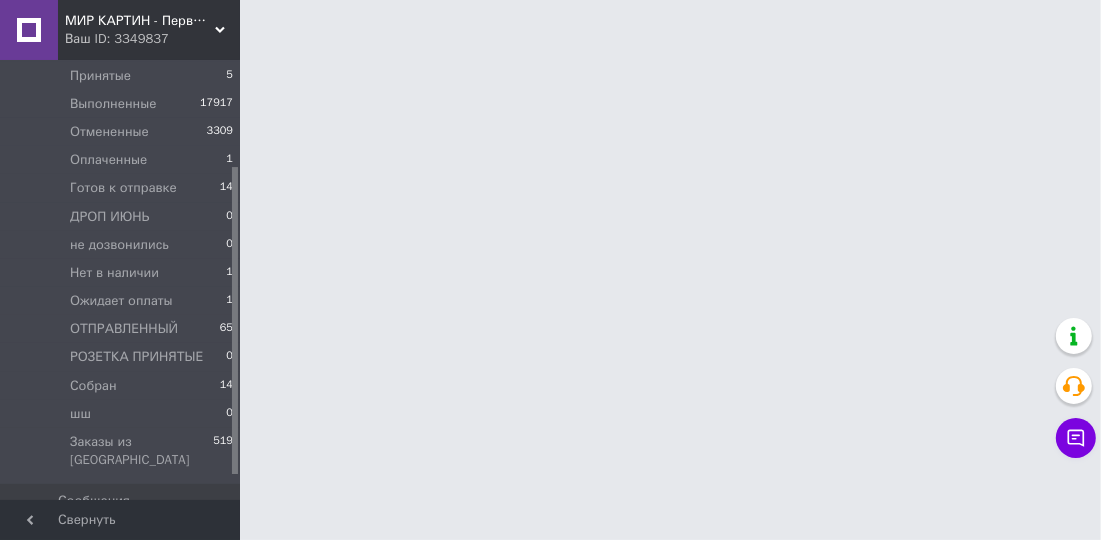 scroll, scrollTop: 0, scrollLeft: 0, axis: both 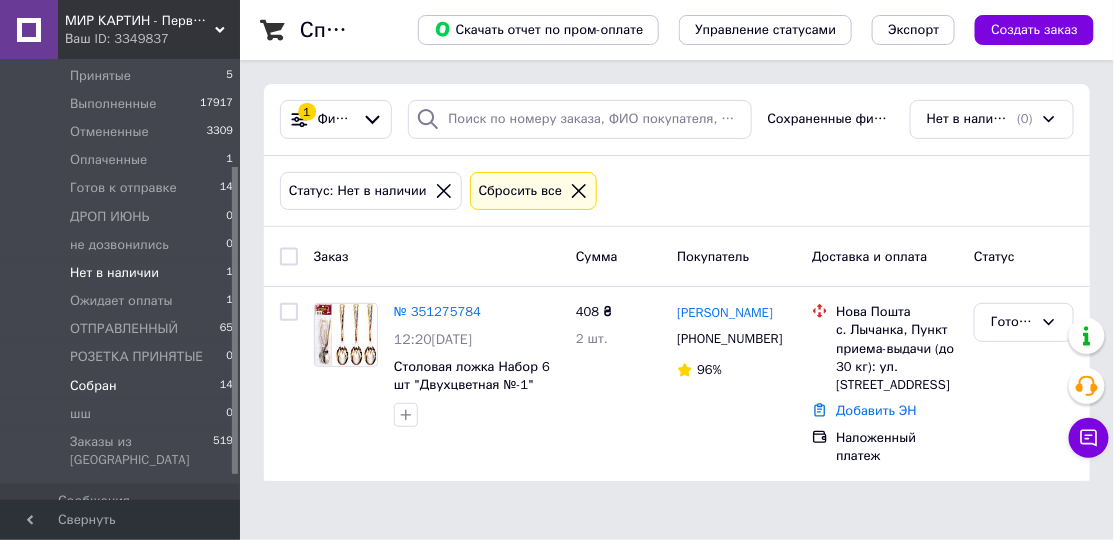 click on "Собран 14" at bounding box center [122, 386] 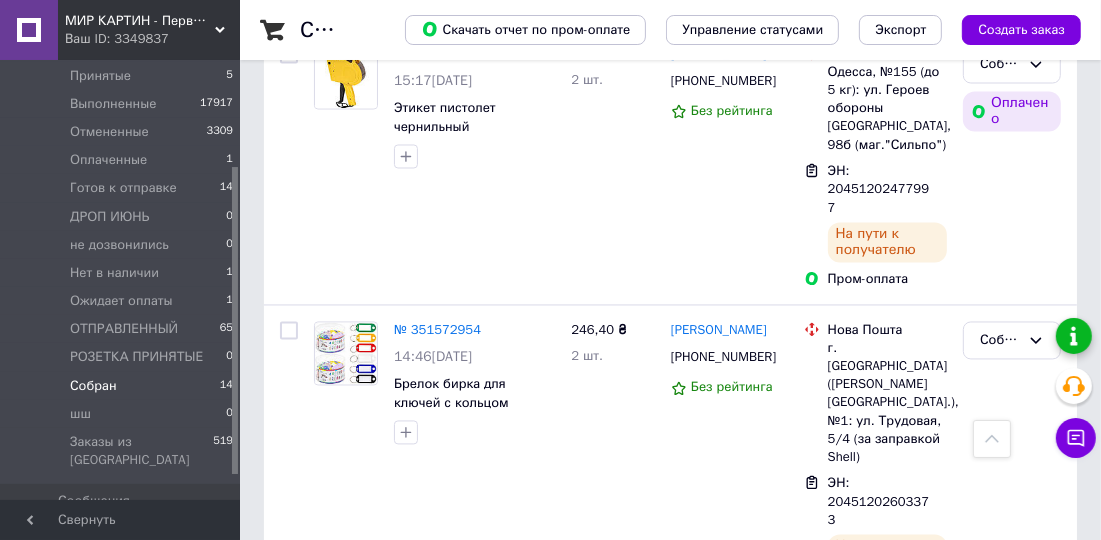 scroll, scrollTop: 3458, scrollLeft: 0, axis: vertical 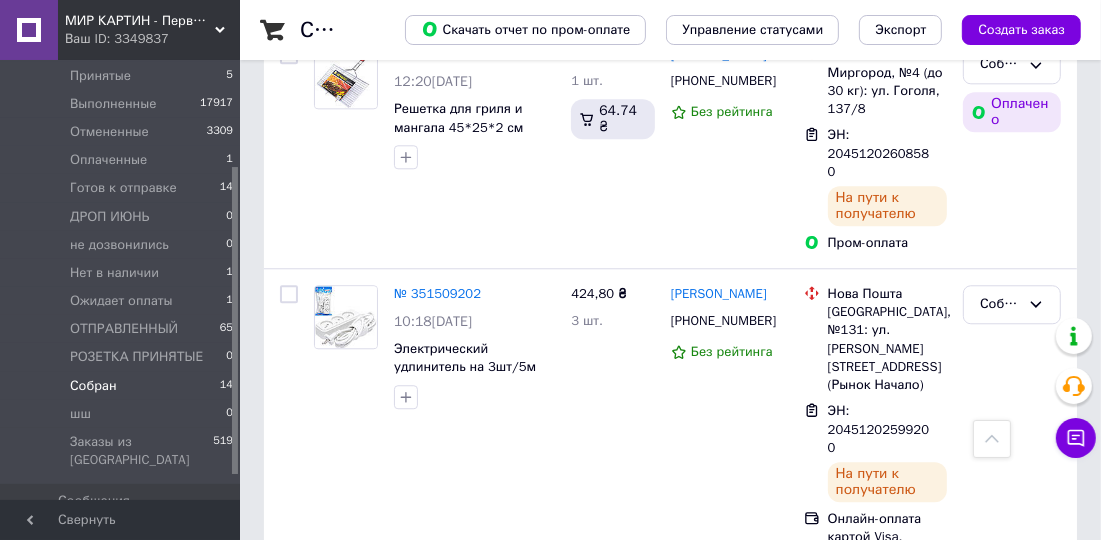 click 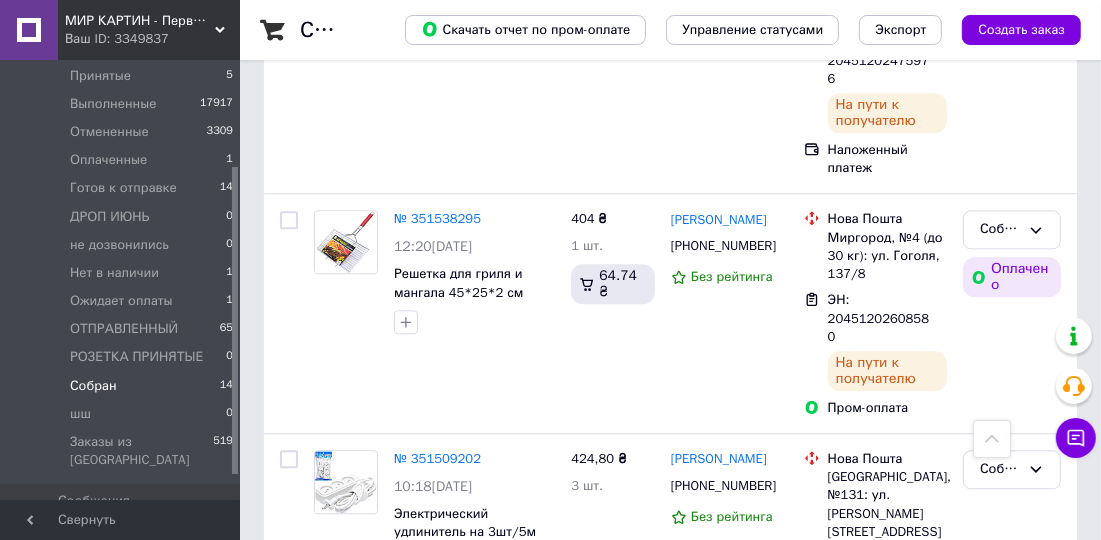 scroll, scrollTop: 3155, scrollLeft: 0, axis: vertical 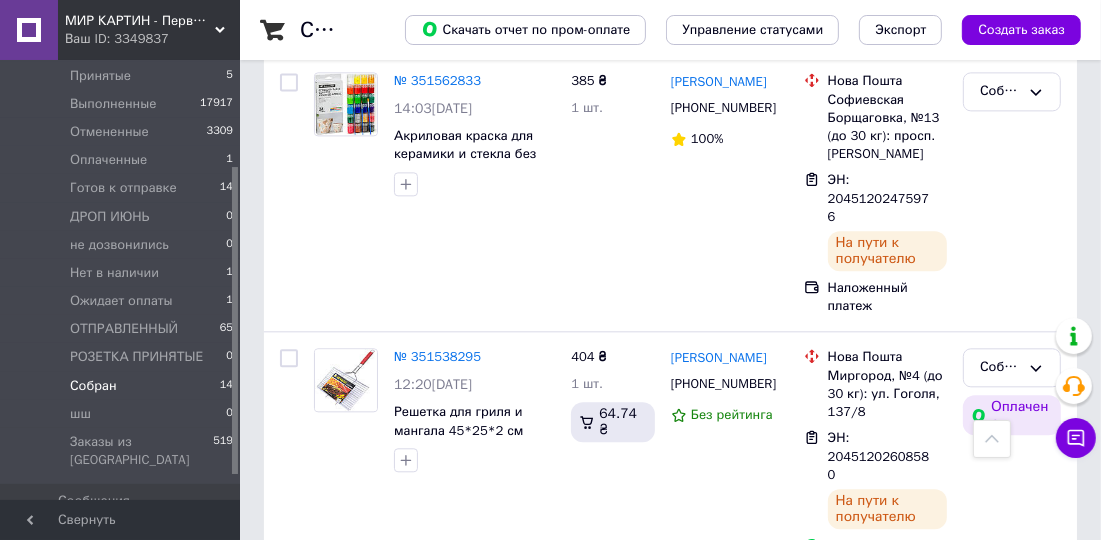 click 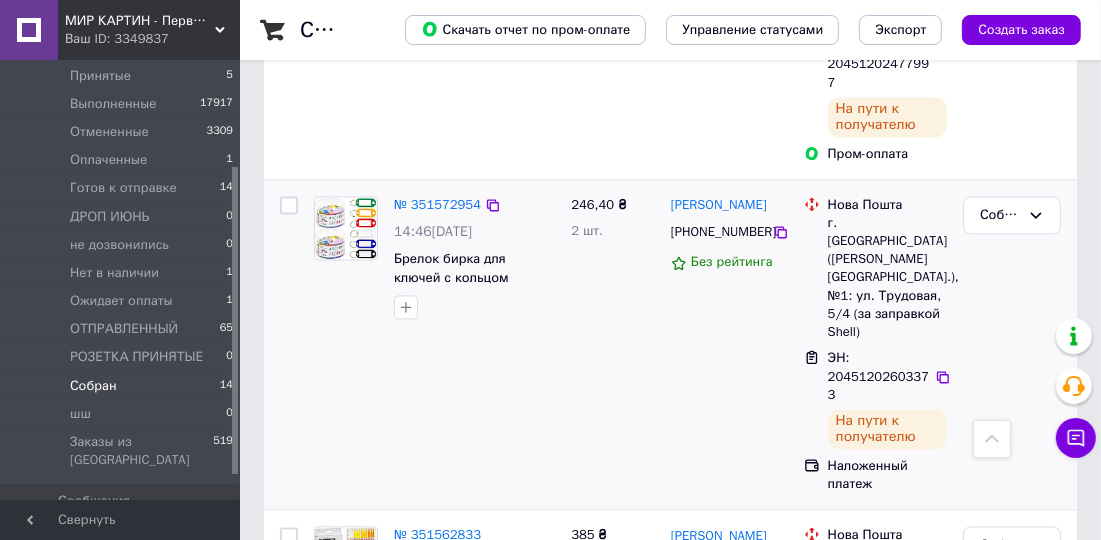 scroll, scrollTop: 2398, scrollLeft: 0, axis: vertical 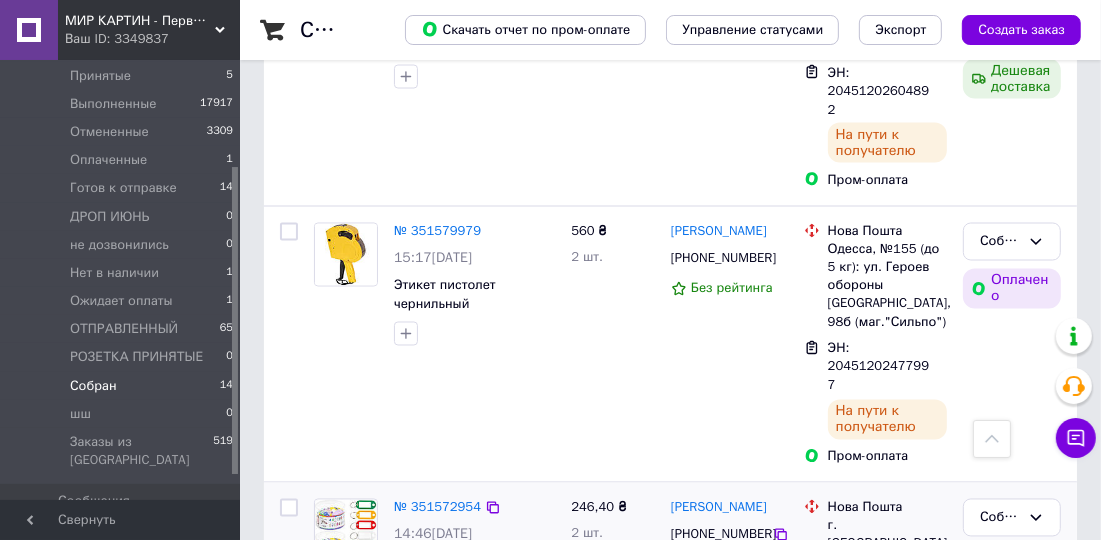 click 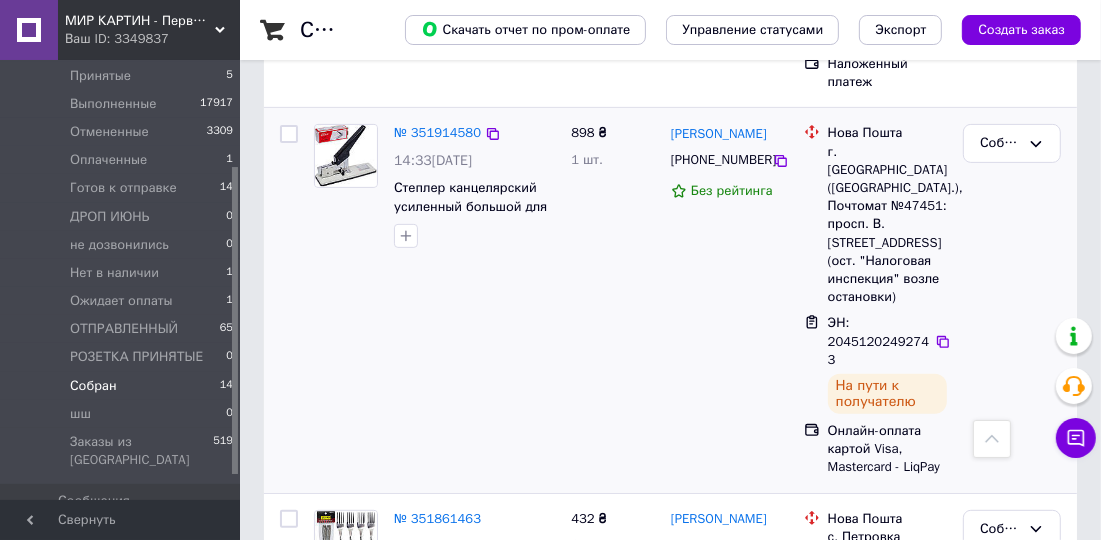 scroll, scrollTop: 428, scrollLeft: 0, axis: vertical 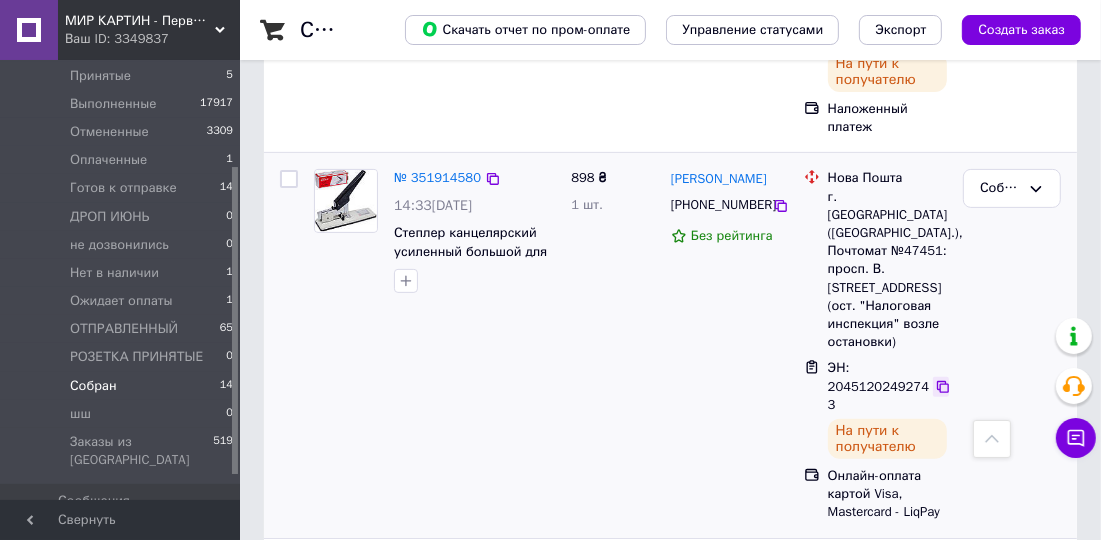 click 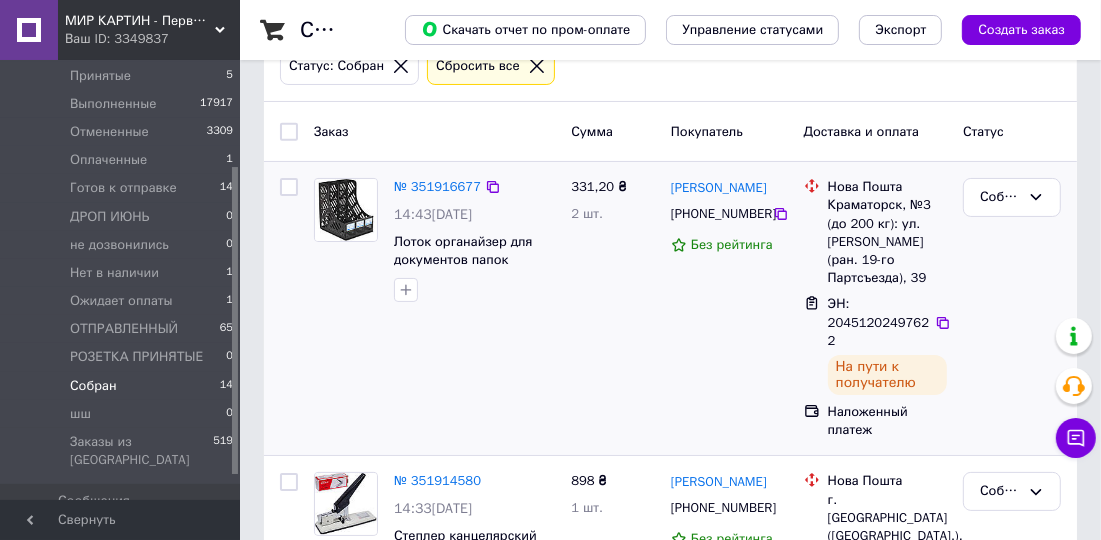 scroll, scrollTop: 0, scrollLeft: 0, axis: both 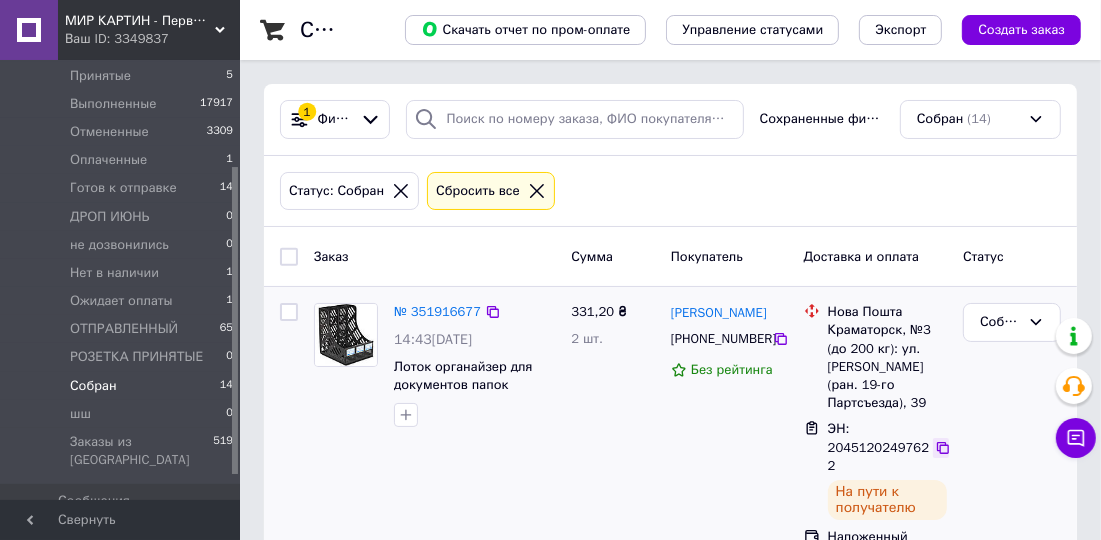click 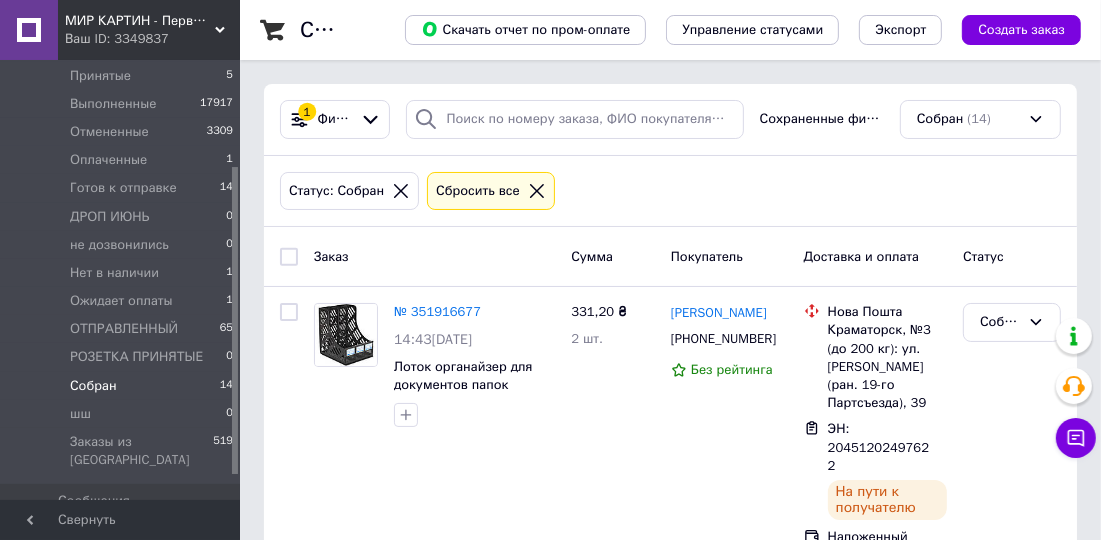 click at bounding box center [537, 191] 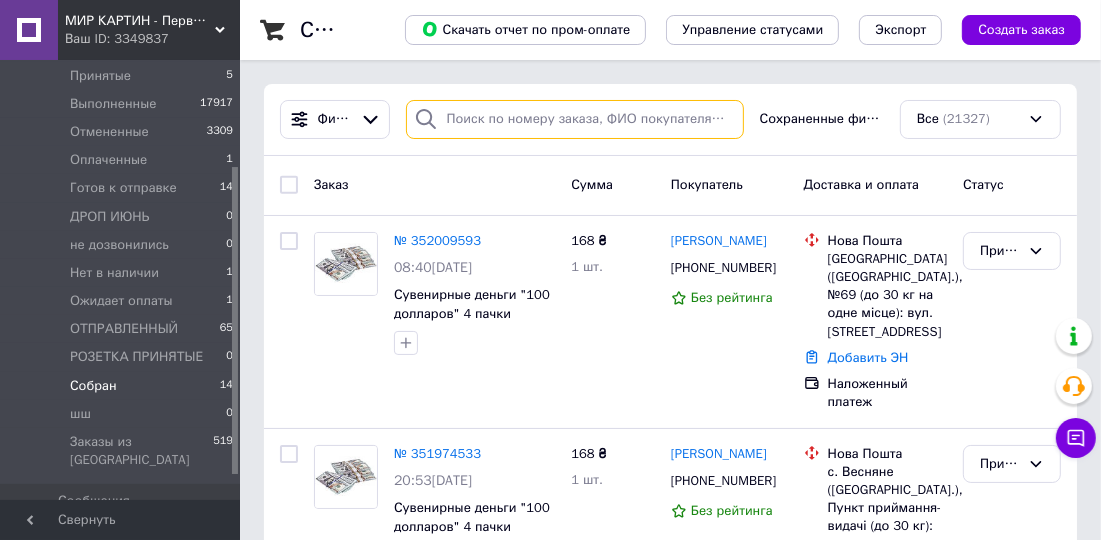 click at bounding box center [575, 119] 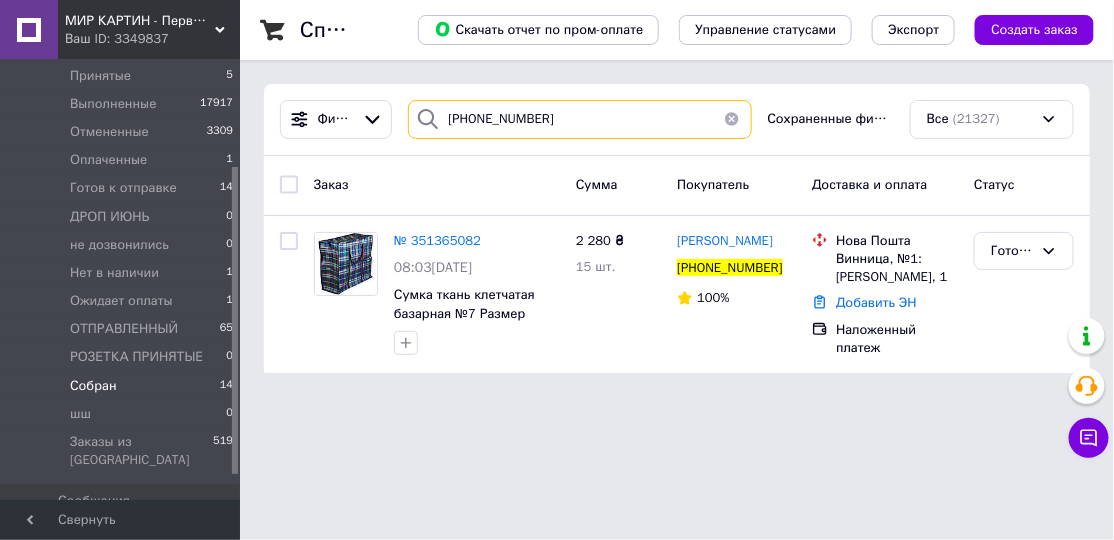 drag, startPoint x: 562, startPoint y: 113, endPoint x: 414, endPoint y: 113, distance: 148 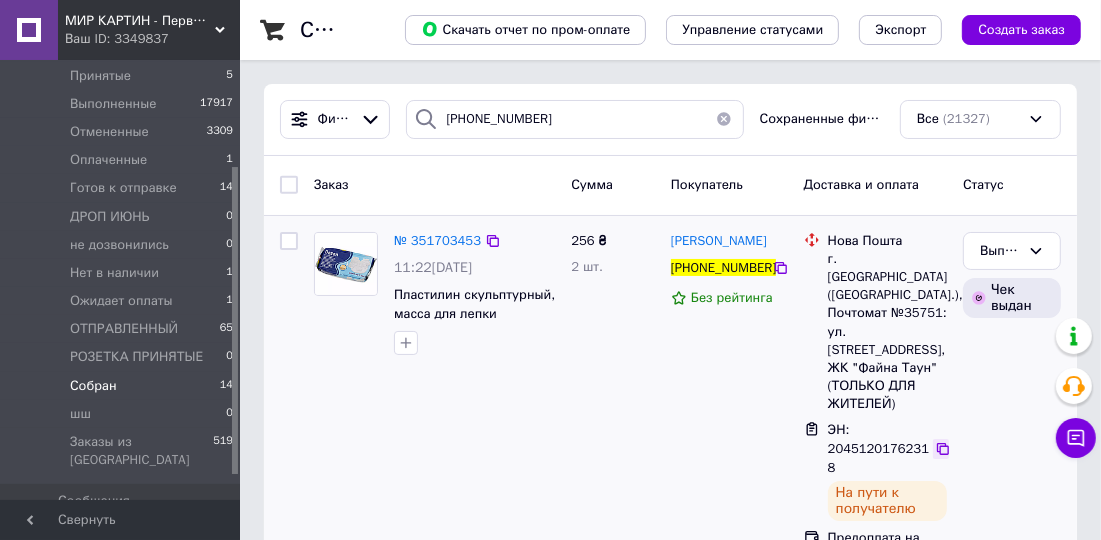 click 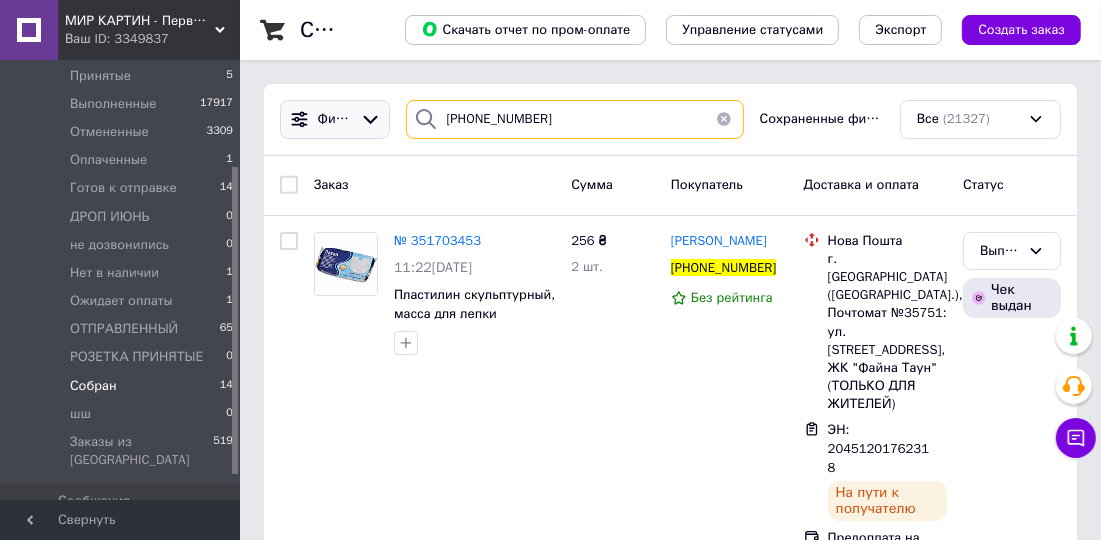 drag, startPoint x: 539, startPoint y: 112, endPoint x: 391, endPoint y: 112, distance: 148 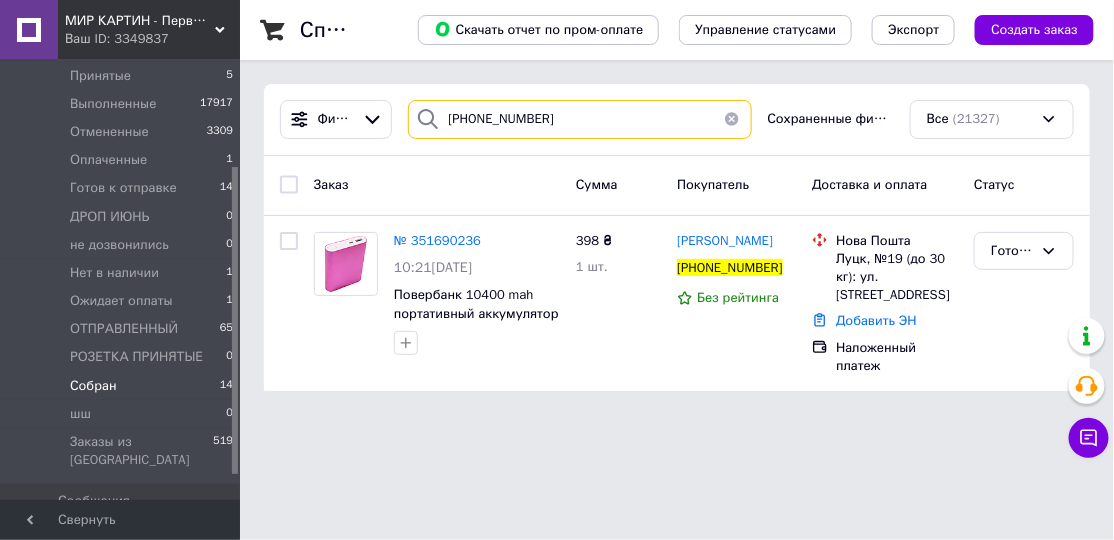 type on "[PHONE_NUMBER]" 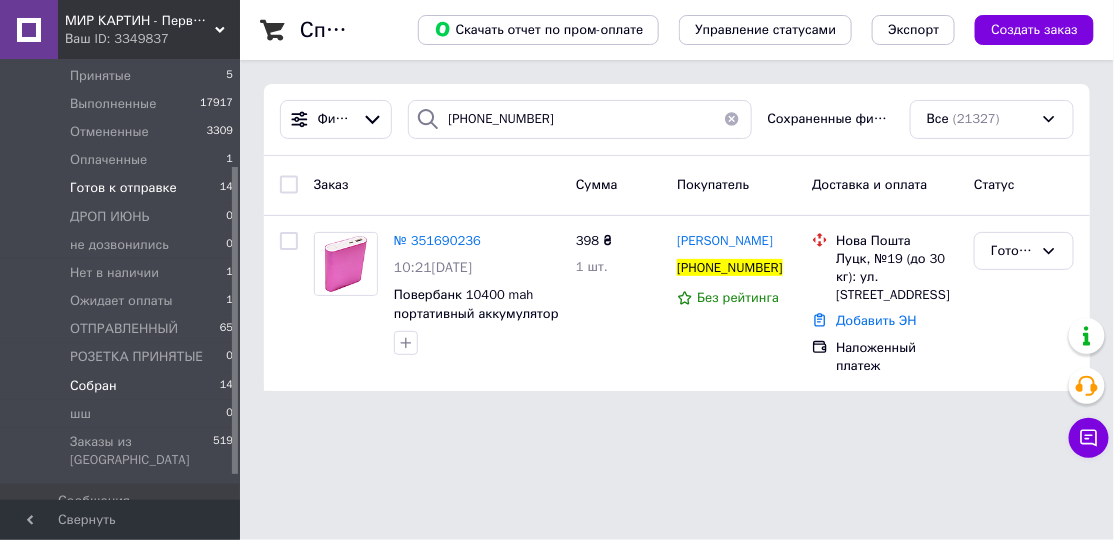 click on "Готов к отправке 14" at bounding box center (122, 188) 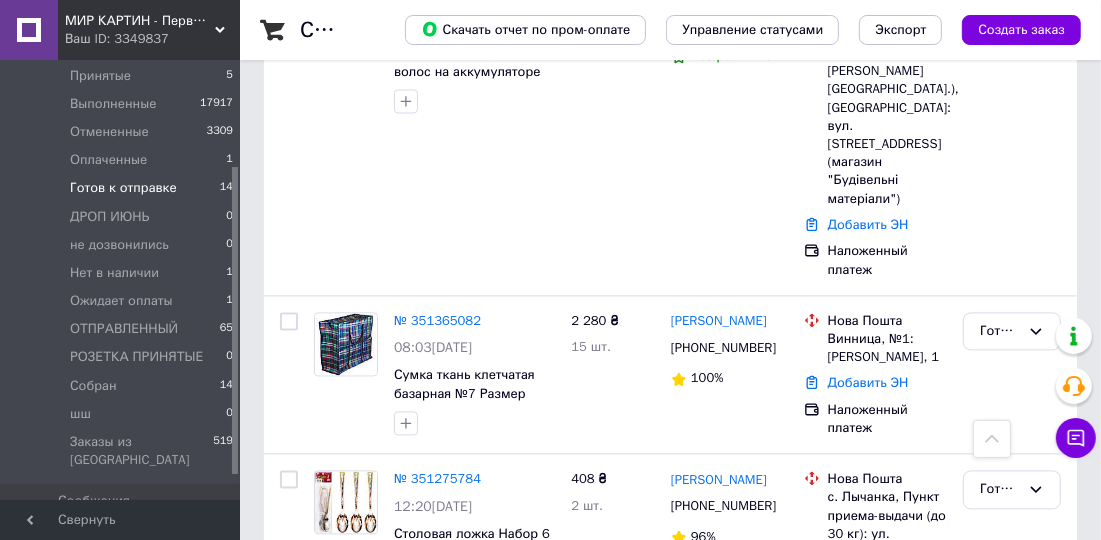 scroll, scrollTop: 2989, scrollLeft: 0, axis: vertical 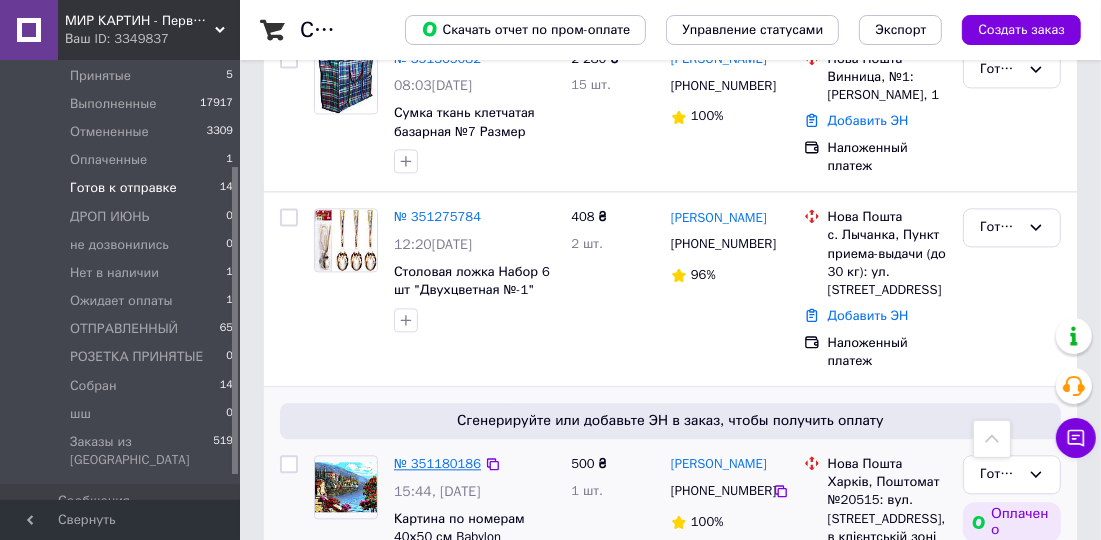 click on "№ 351180186" at bounding box center (437, 463) 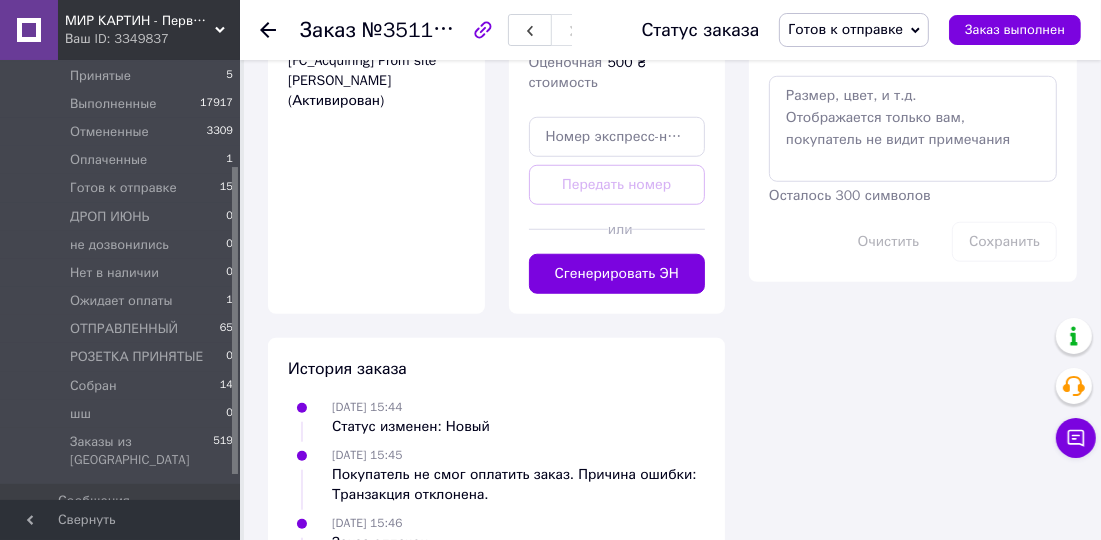 scroll, scrollTop: 1212, scrollLeft: 0, axis: vertical 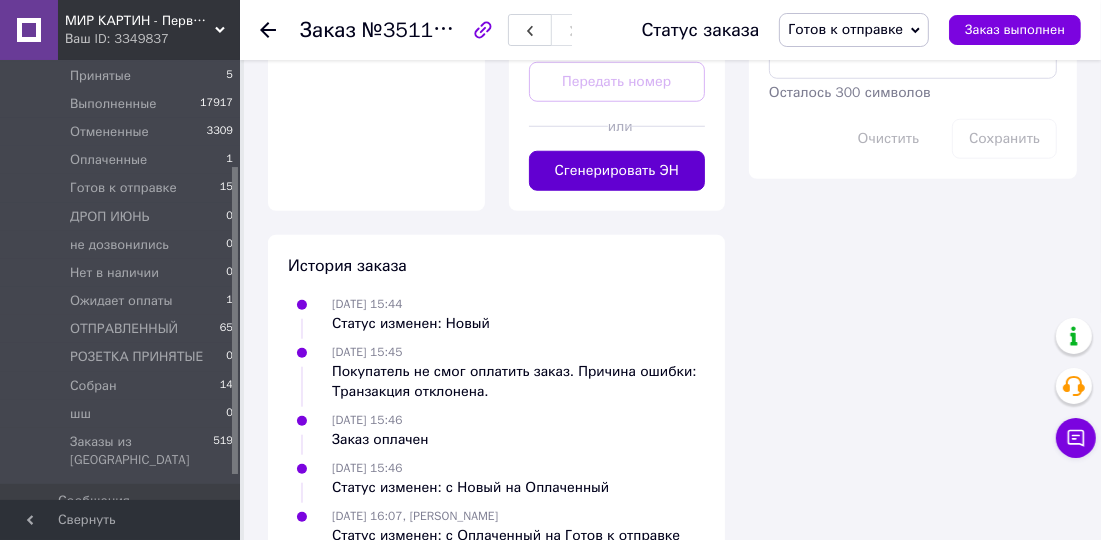 click on "Сгенерировать ЭН" at bounding box center [617, 171] 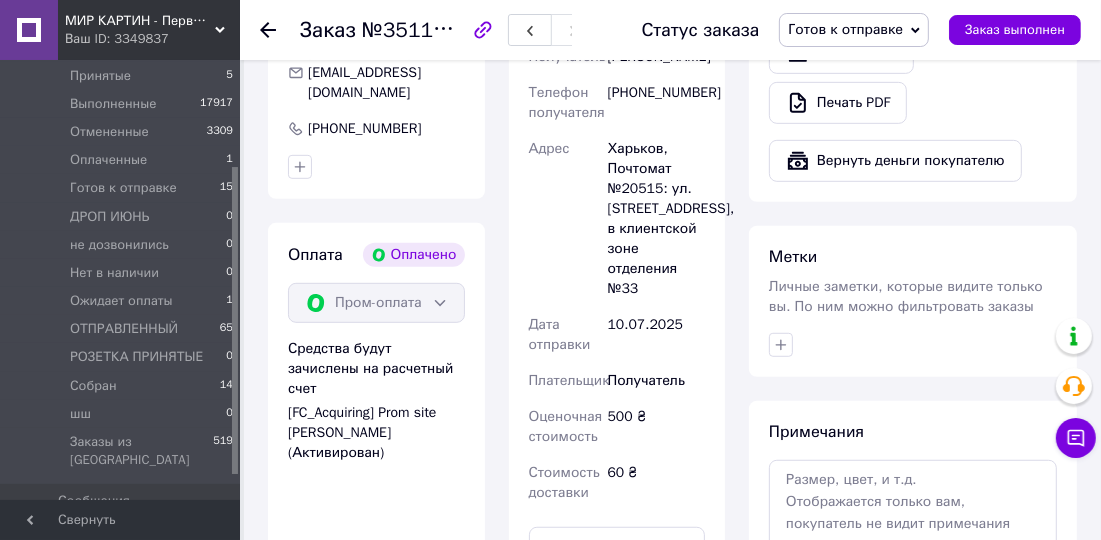 scroll, scrollTop: 573, scrollLeft: 0, axis: vertical 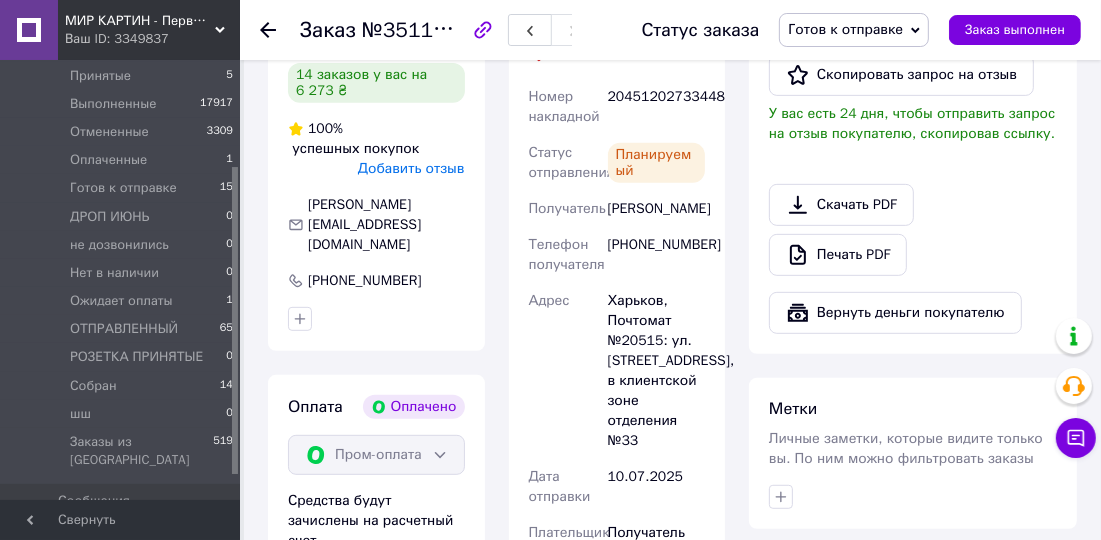 click on "20451202733448" at bounding box center (656, 107) 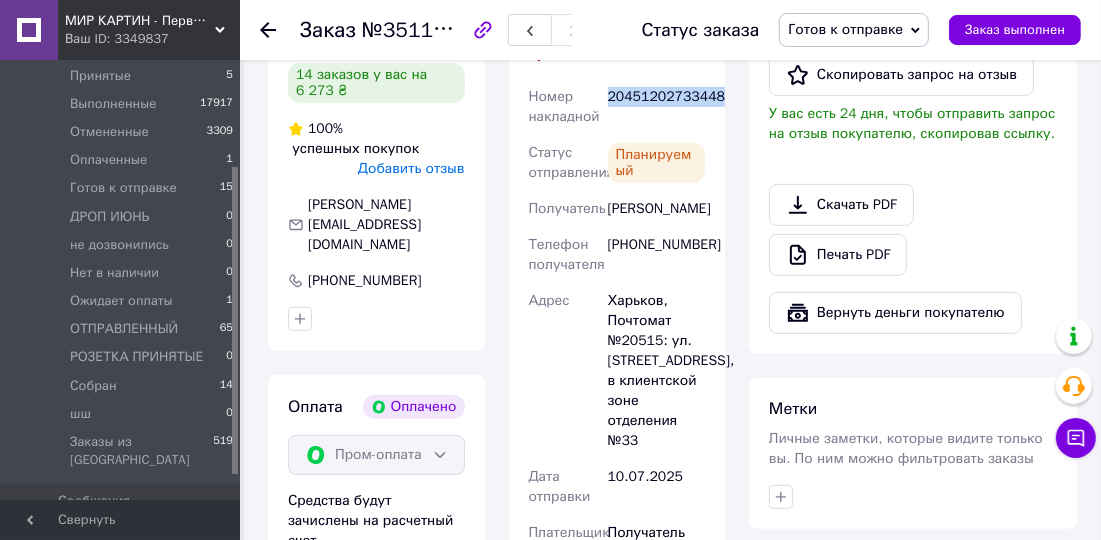click on "20451202733448" at bounding box center (656, 107) 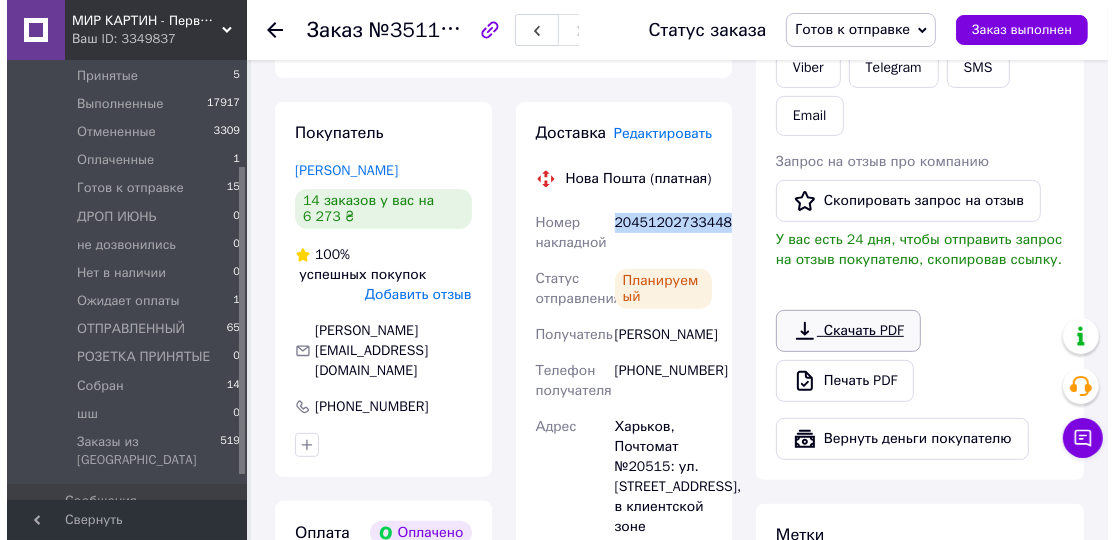 scroll, scrollTop: 422, scrollLeft: 0, axis: vertical 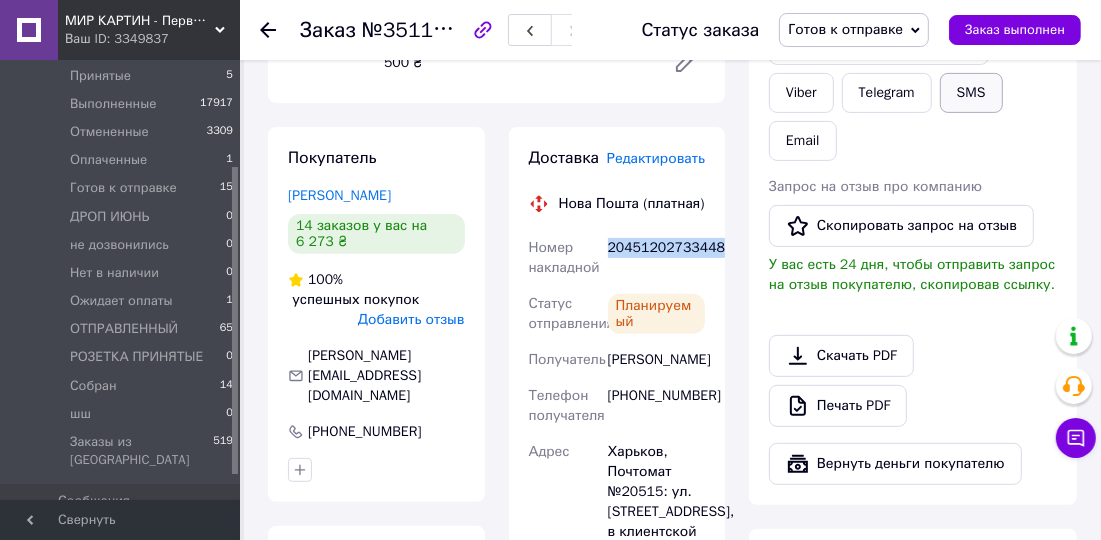 click on "SMS" at bounding box center (971, 93) 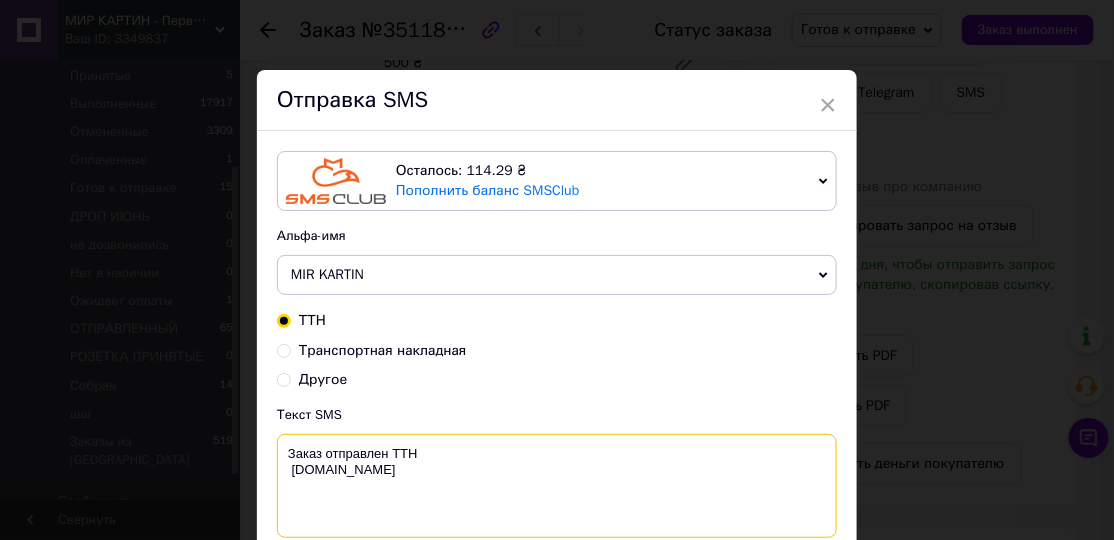 click on "Заказ отправлен ТТН
[DOMAIN_NAME]" at bounding box center [557, 486] 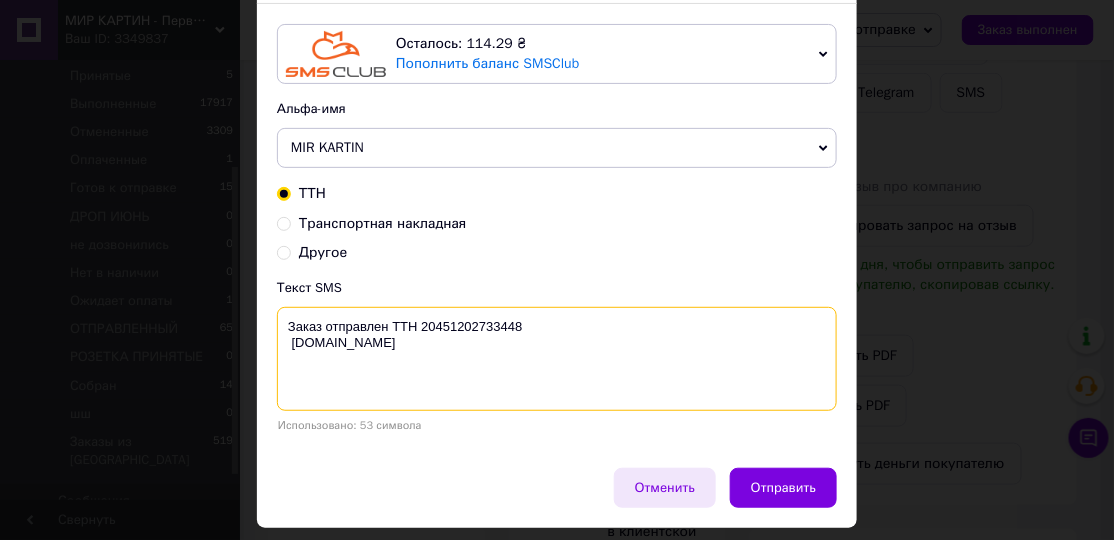 scroll, scrollTop: 179, scrollLeft: 0, axis: vertical 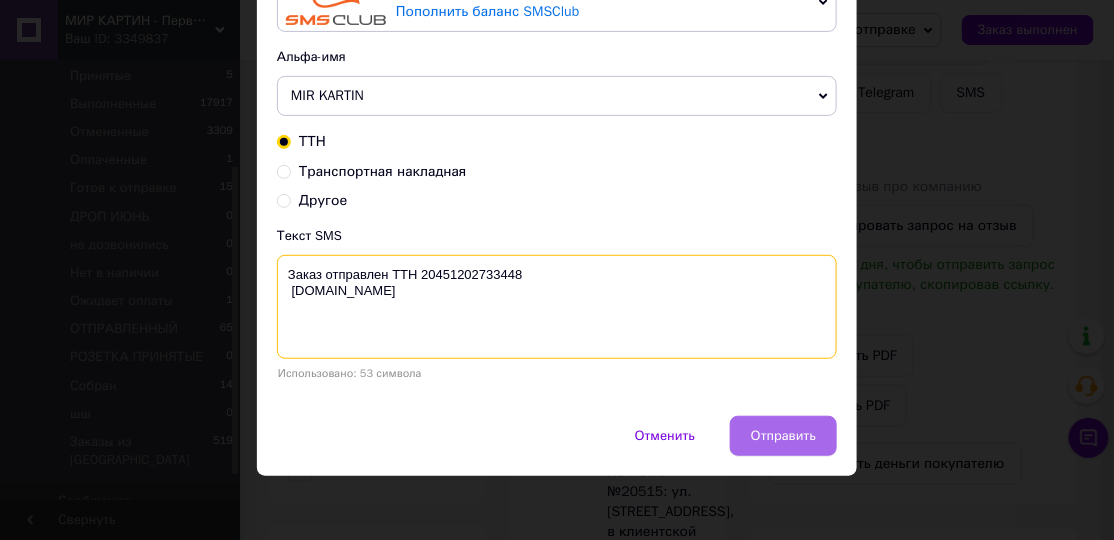type on "Заказ отправлен ТТН 20451202733448
[DOMAIN_NAME]" 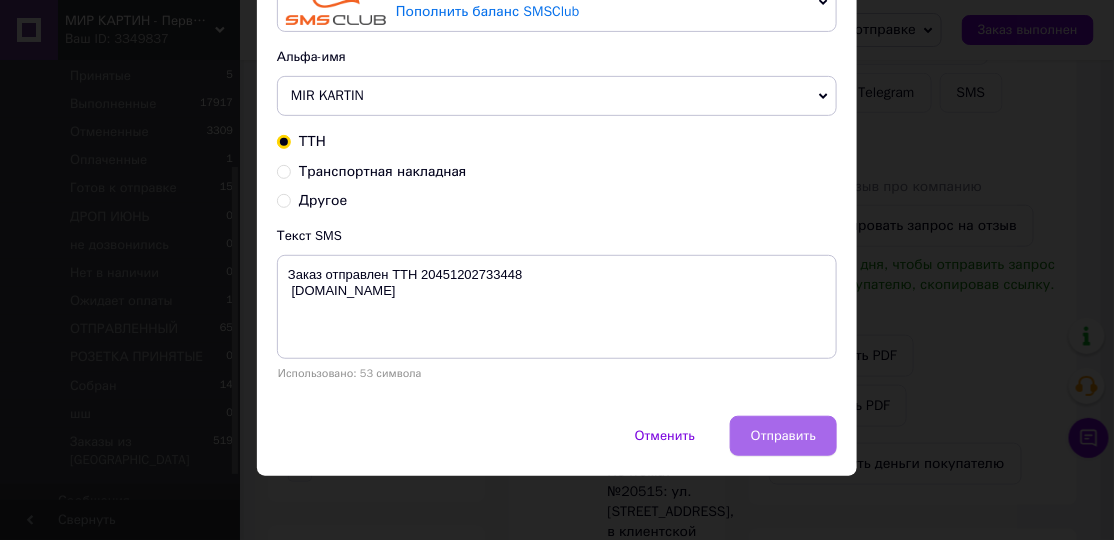 click on "Отправить" at bounding box center [783, 436] 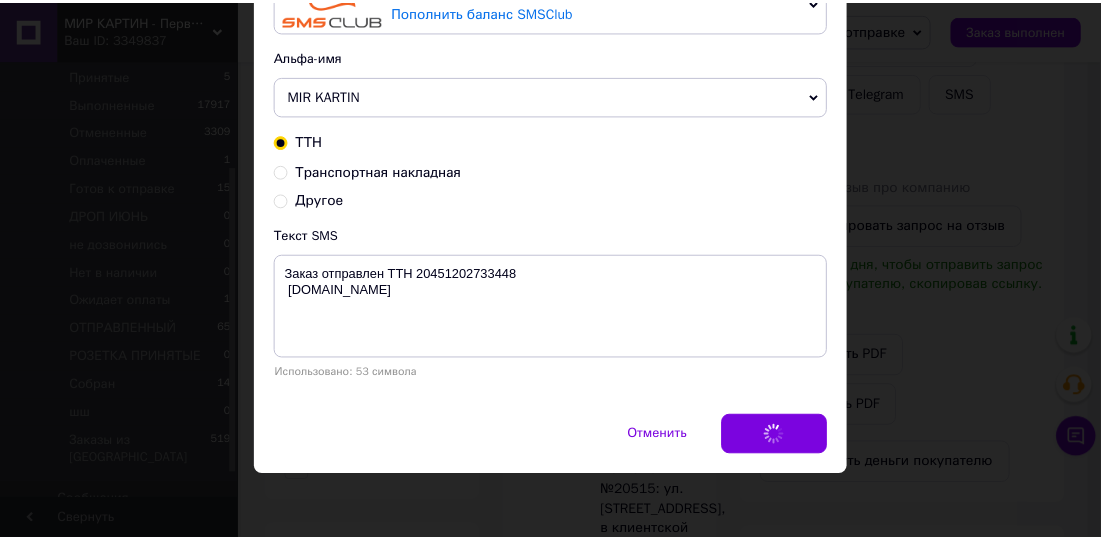 scroll, scrollTop: 0, scrollLeft: 0, axis: both 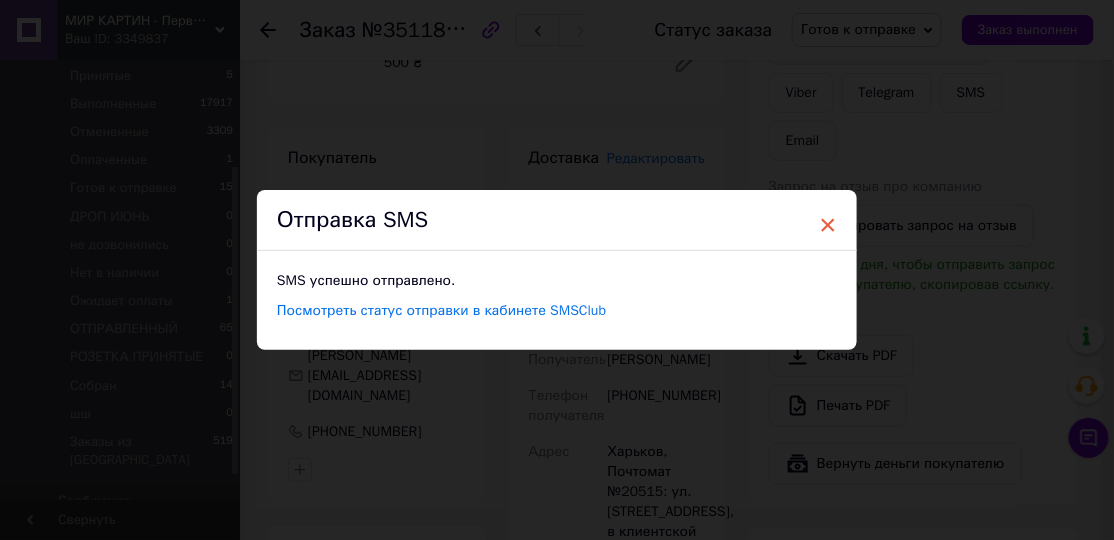 click on "×" at bounding box center (828, 225) 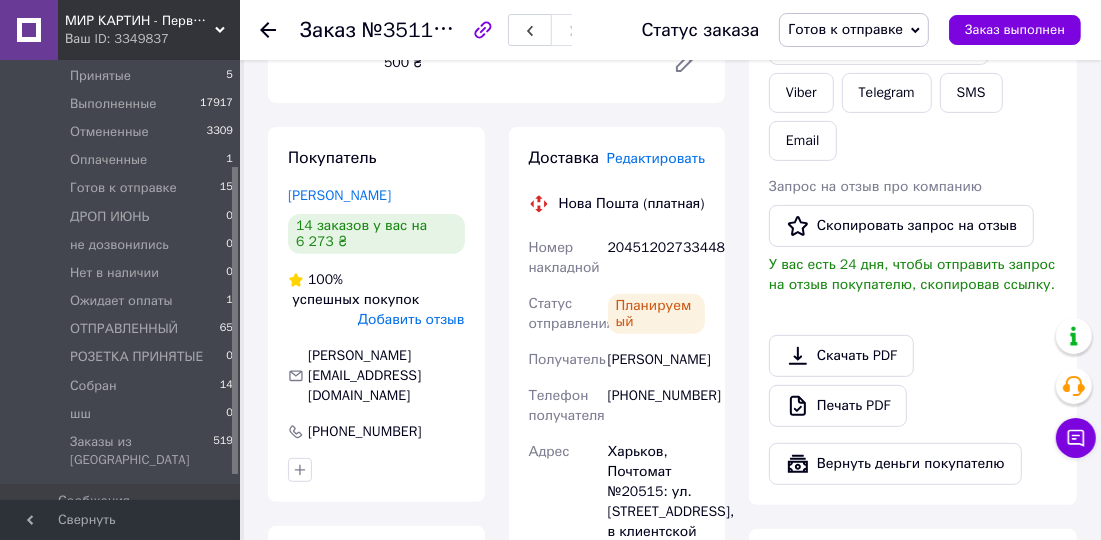 click on "Готов к отправке" at bounding box center [845, 29] 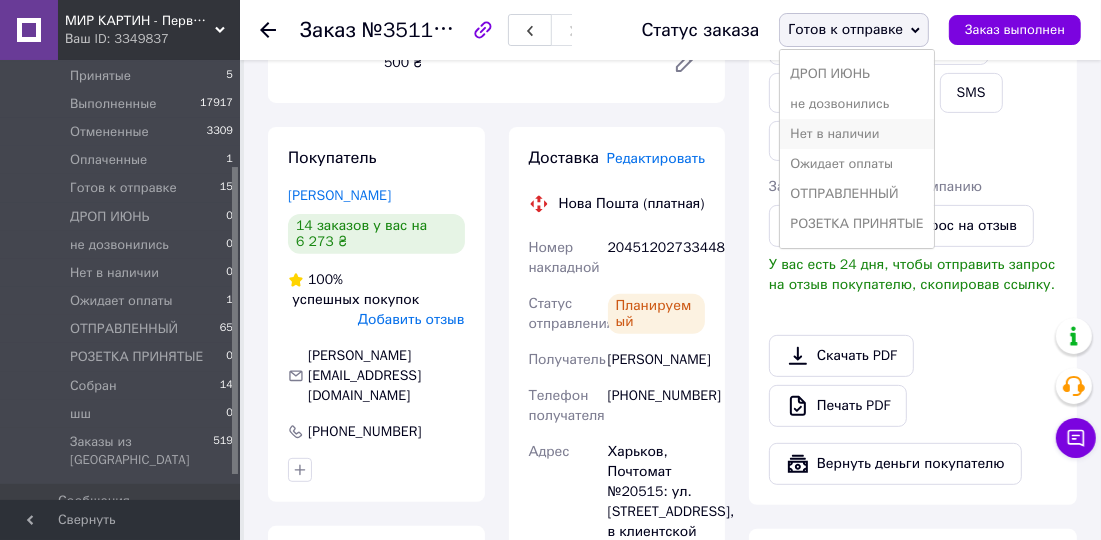 scroll, scrollTop: 171, scrollLeft: 0, axis: vertical 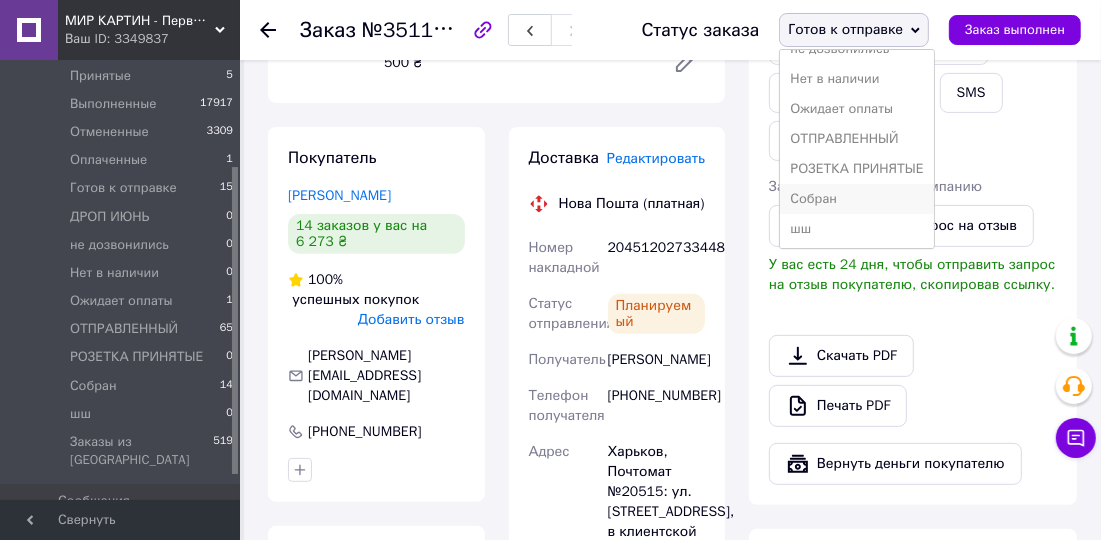 click on "Собран" at bounding box center (856, 199) 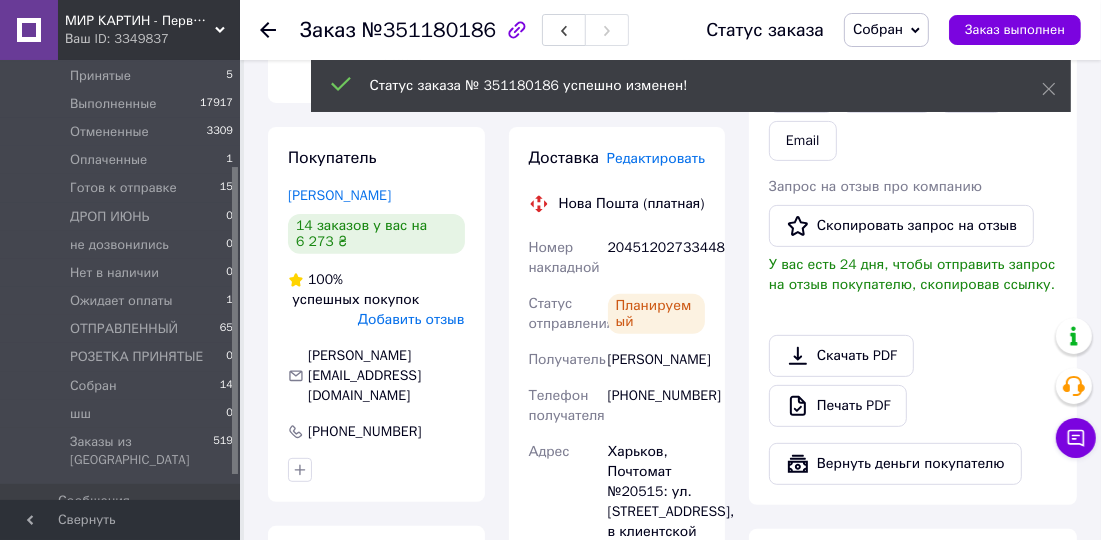 click on "Собран" at bounding box center [878, 29] 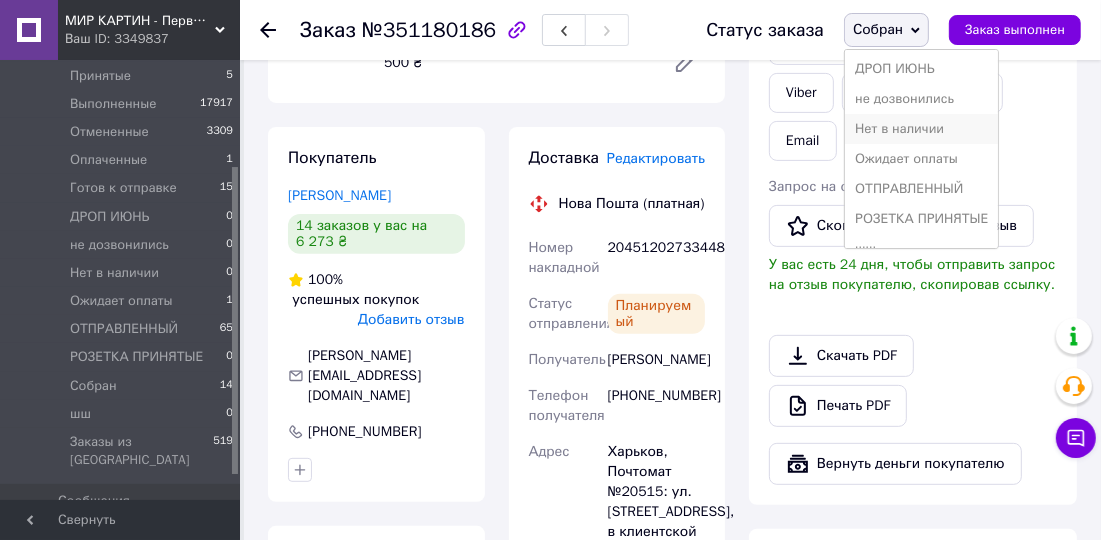 scroll, scrollTop: 171, scrollLeft: 0, axis: vertical 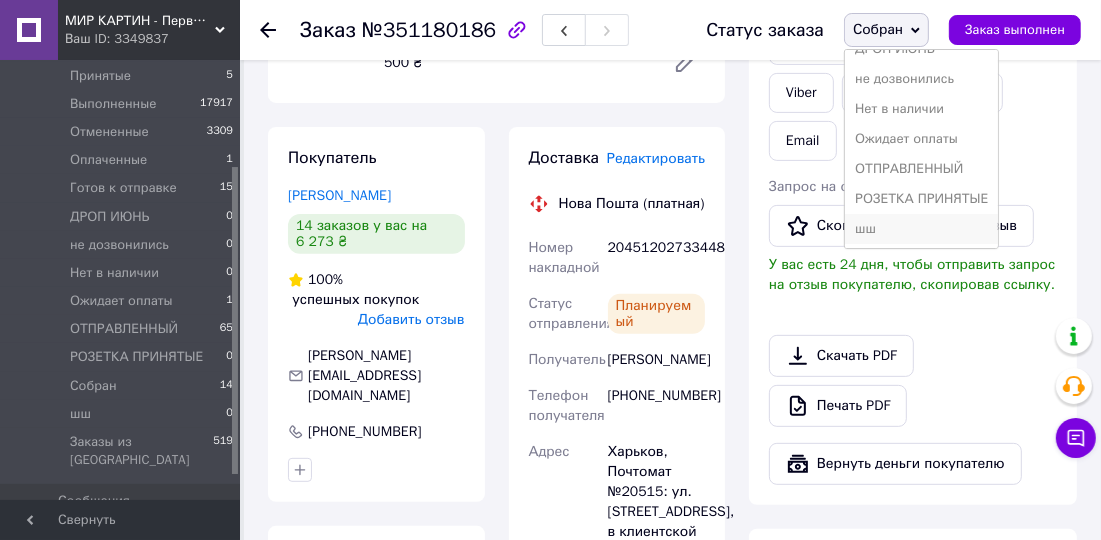 click on "шш" at bounding box center (921, 229) 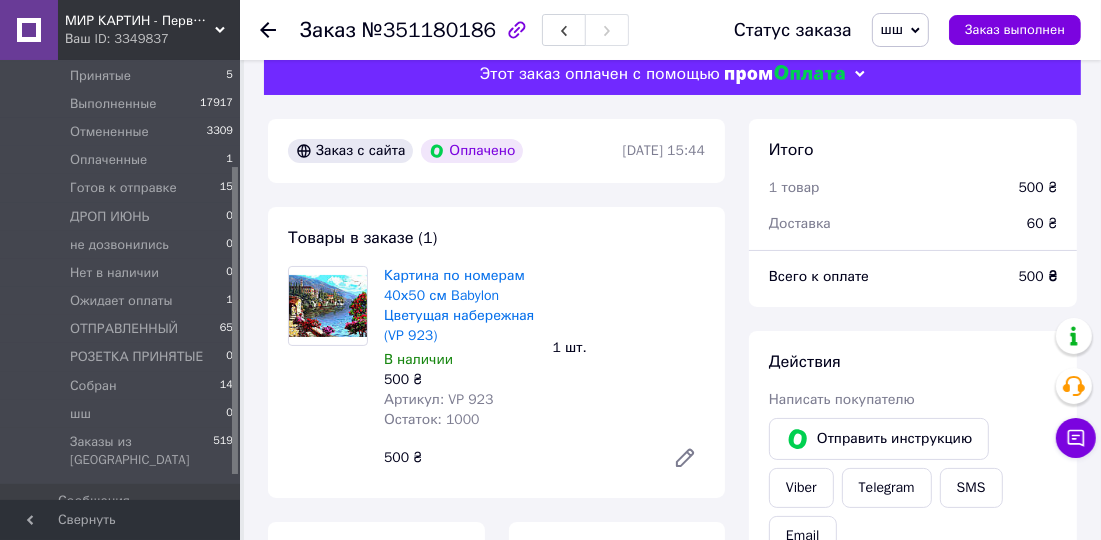 scroll, scrollTop: 0, scrollLeft: 0, axis: both 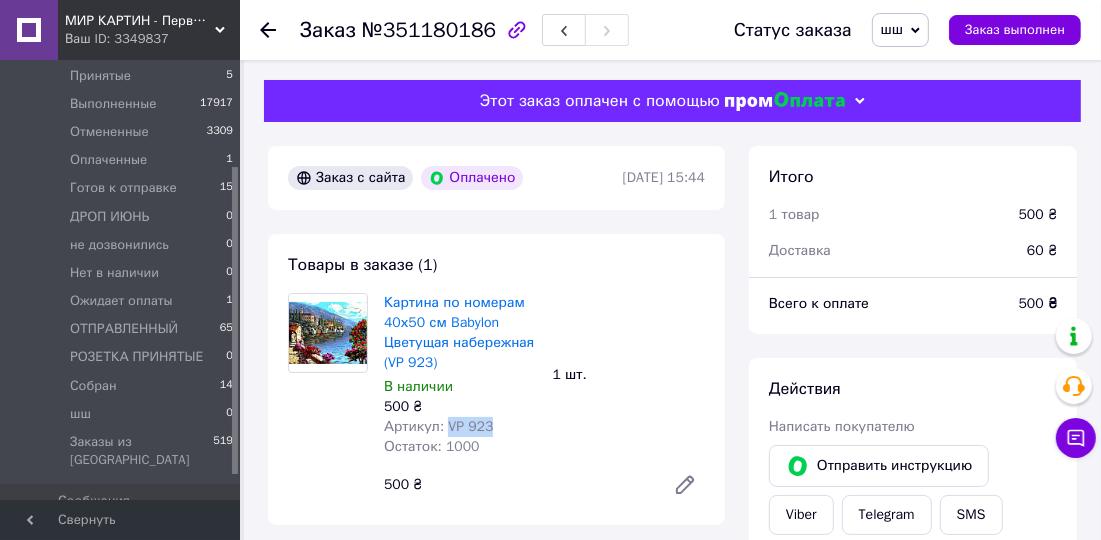 drag, startPoint x: 492, startPoint y: 431, endPoint x: 444, endPoint y: 426, distance: 48.259712 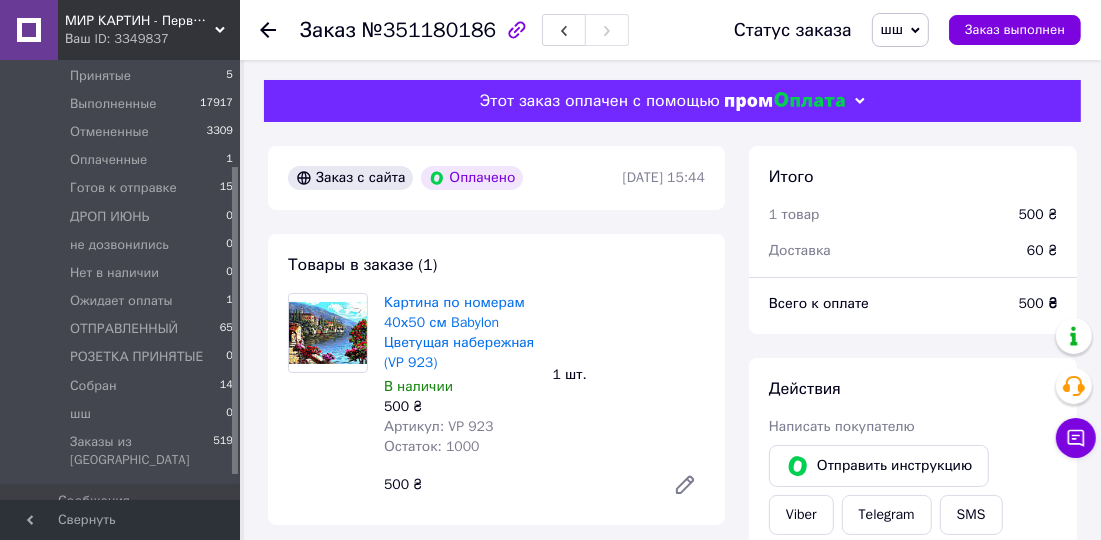 click 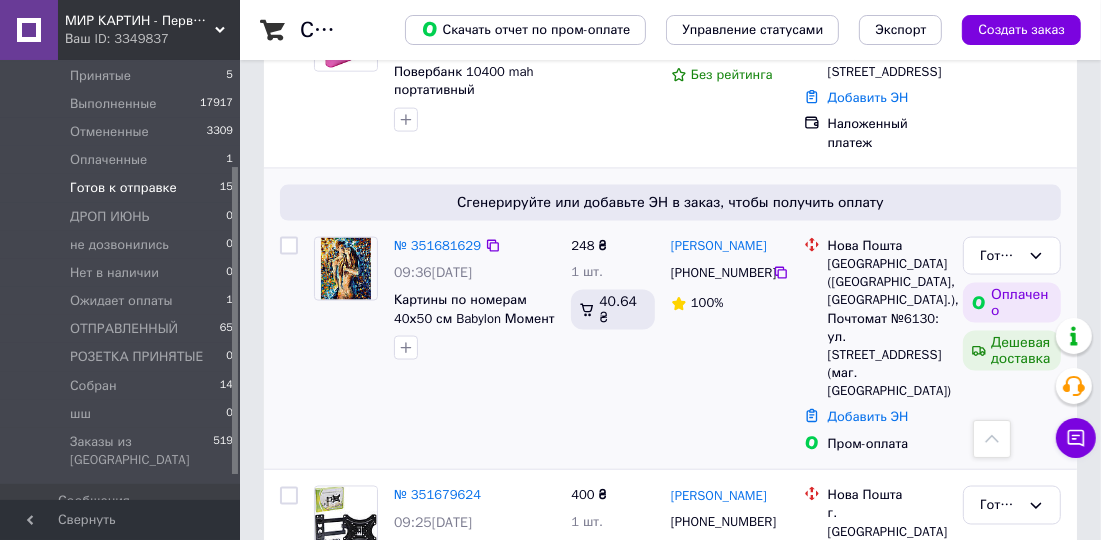 scroll, scrollTop: 1975, scrollLeft: 0, axis: vertical 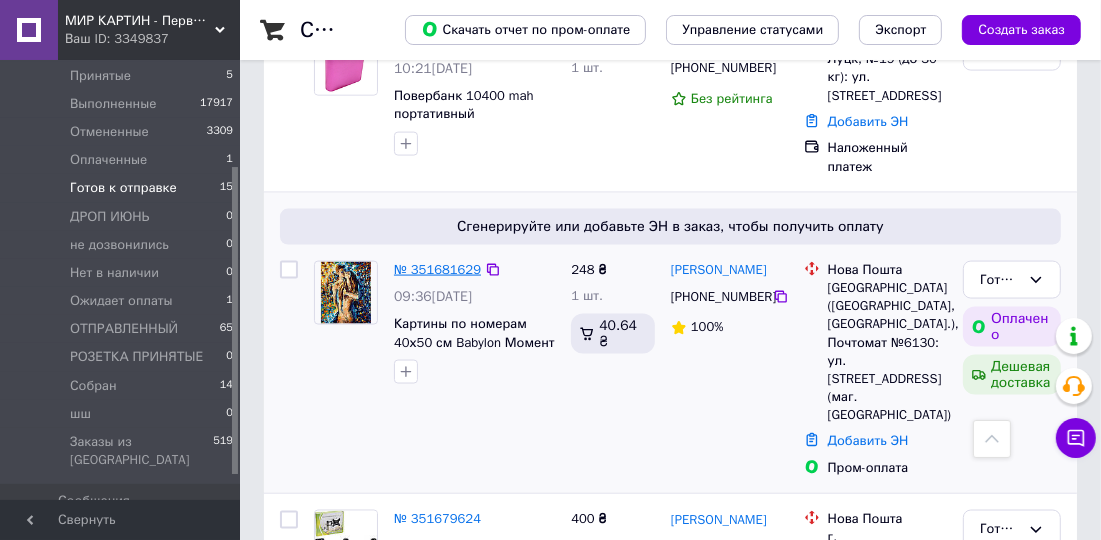 click on "№ 351681629" at bounding box center (437, 269) 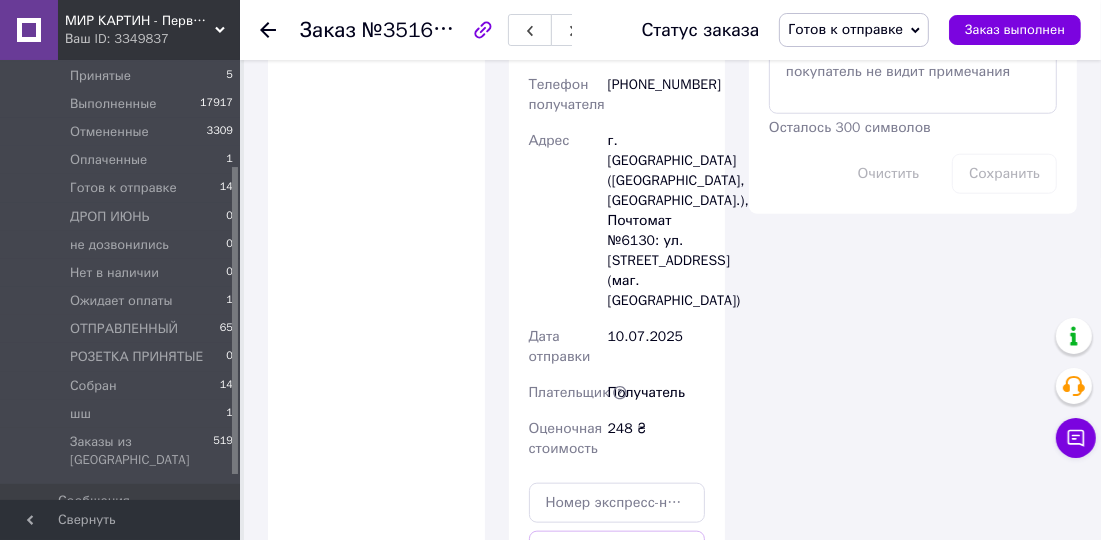 scroll, scrollTop: 1373, scrollLeft: 0, axis: vertical 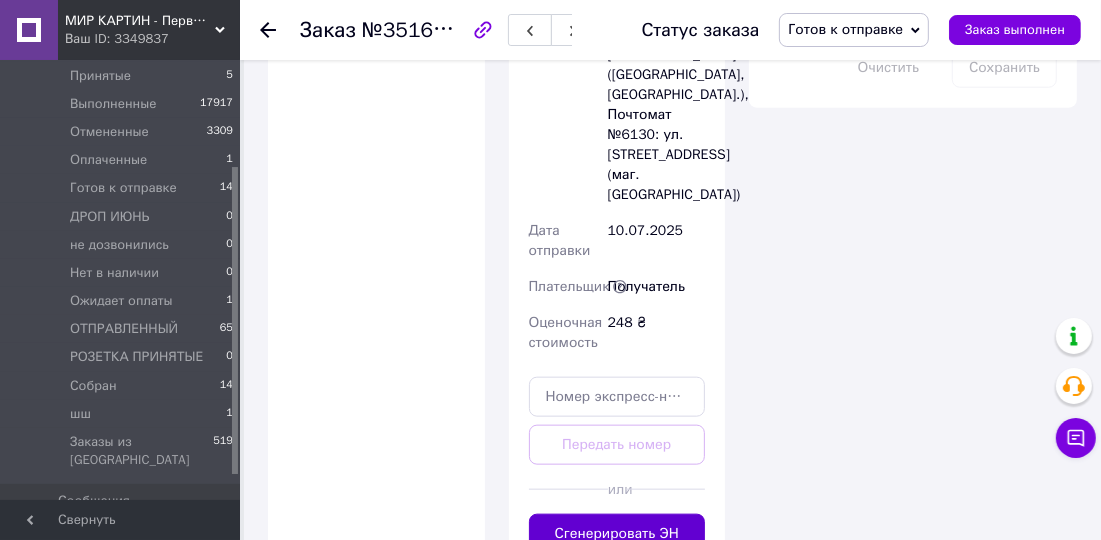 click on "Сгенерировать ЭН" at bounding box center (617, 534) 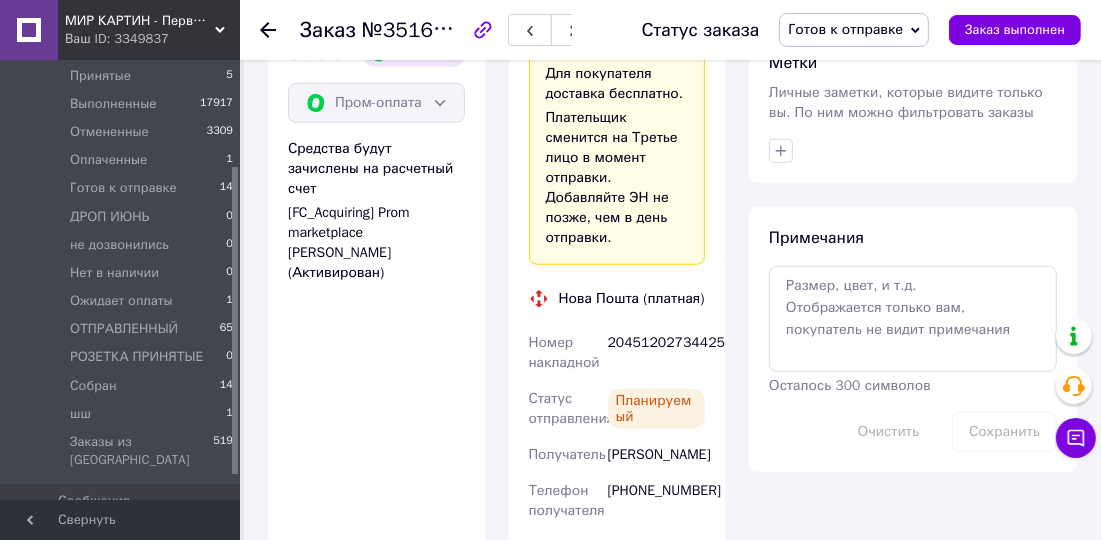 scroll, scrollTop: 918, scrollLeft: 0, axis: vertical 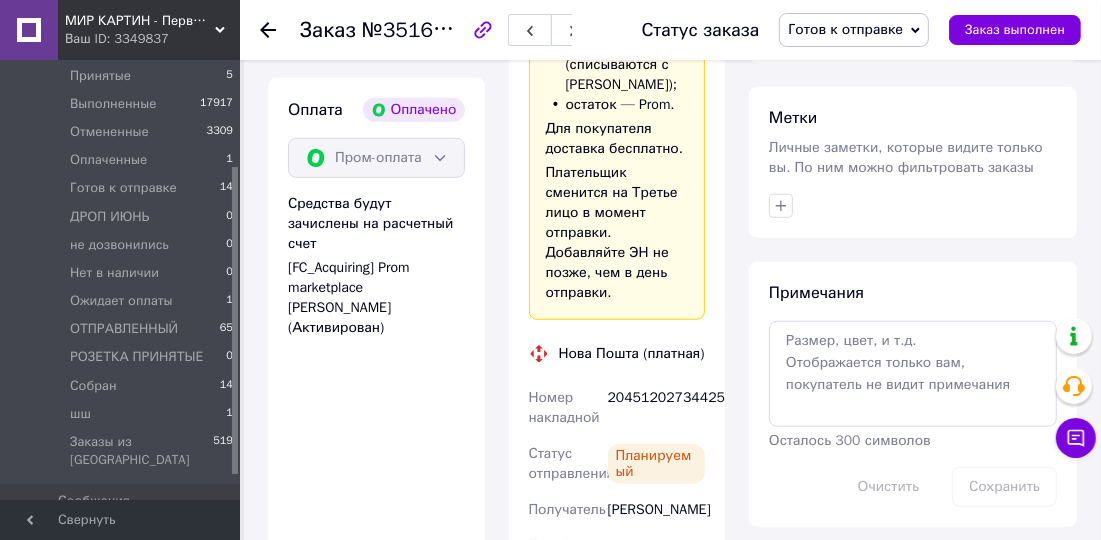 click on "20451202734425" at bounding box center (656, 408) 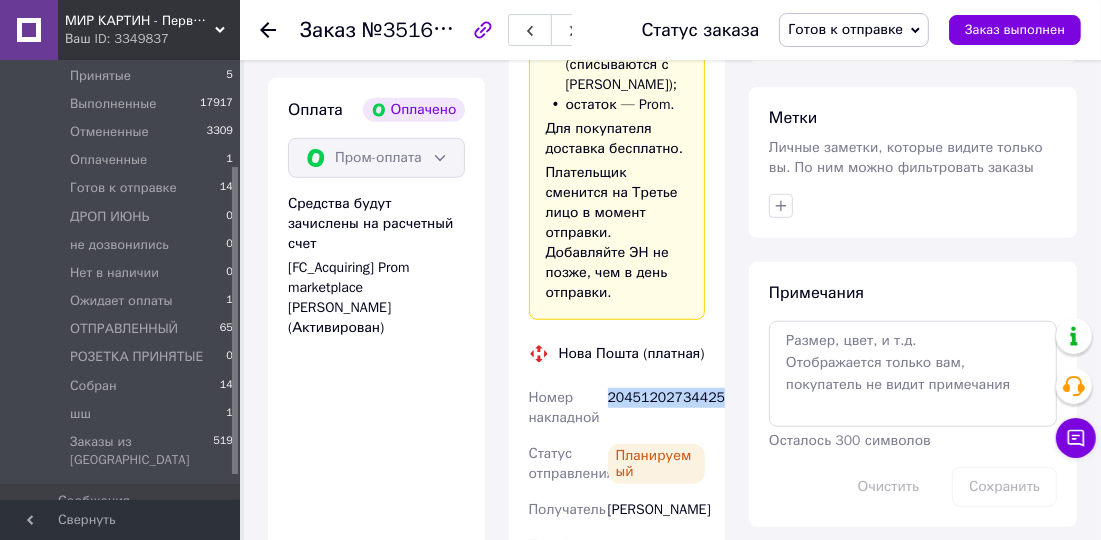click on "20451202734425" at bounding box center (656, 408) 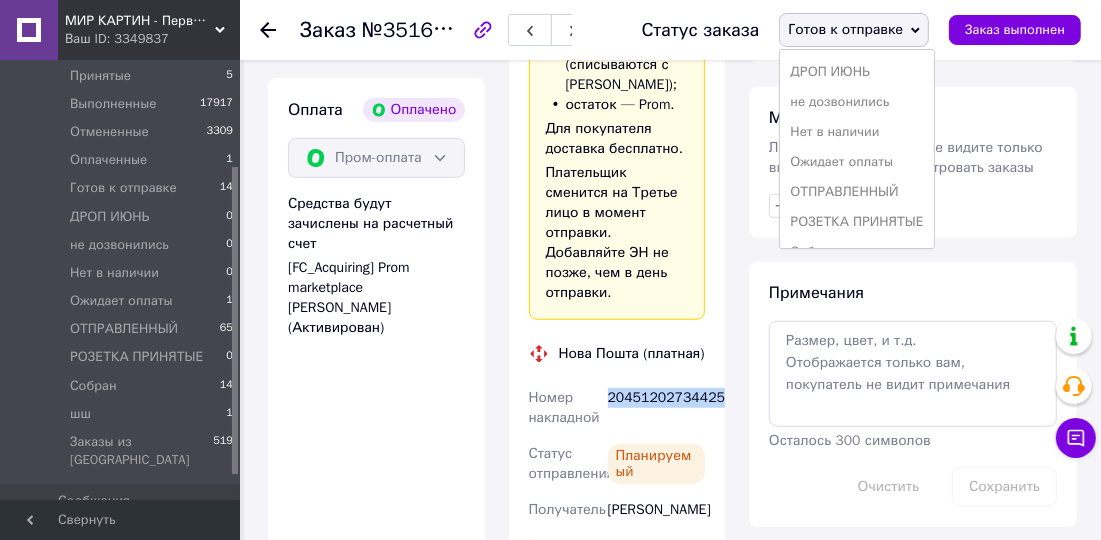 scroll, scrollTop: 171, scrollLeft: 0, axis: vertical 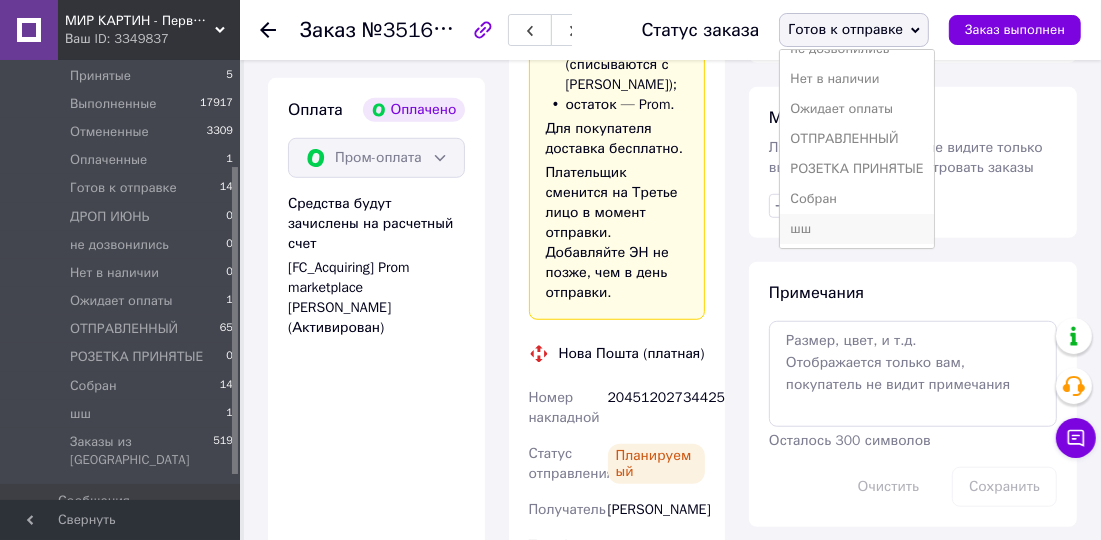 click on "шш" at bounding box center (856, 229) 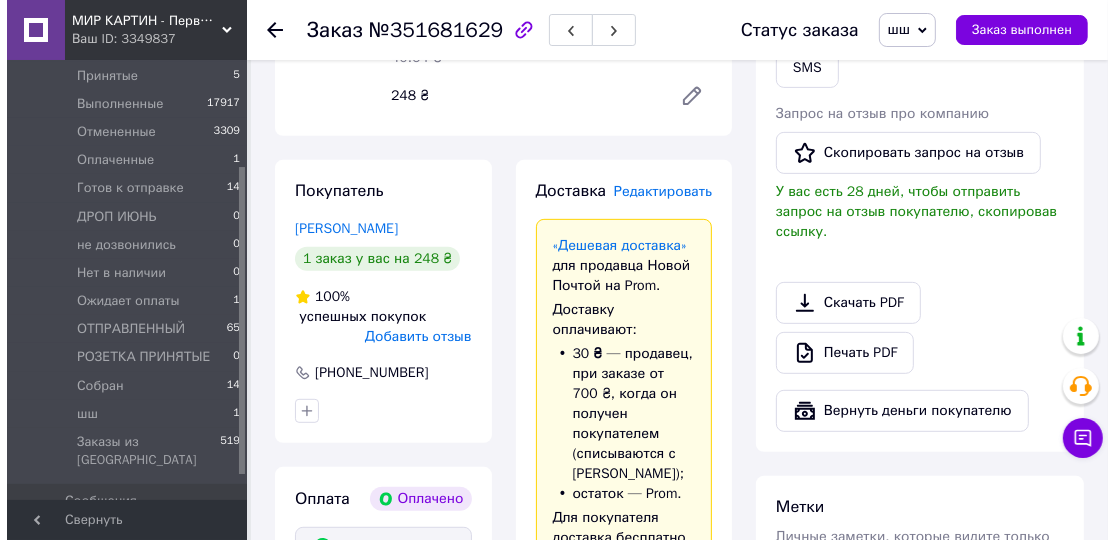 scroll, scrollTop: 312, scrollLeft: 0, axis: vertical 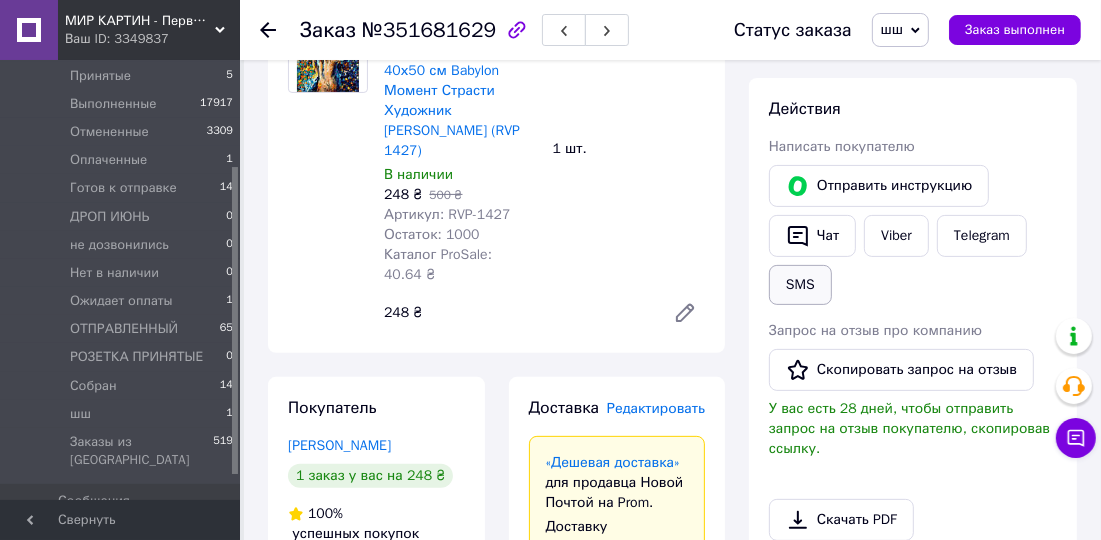 click on "SMS" at bounding box center [800, 285] 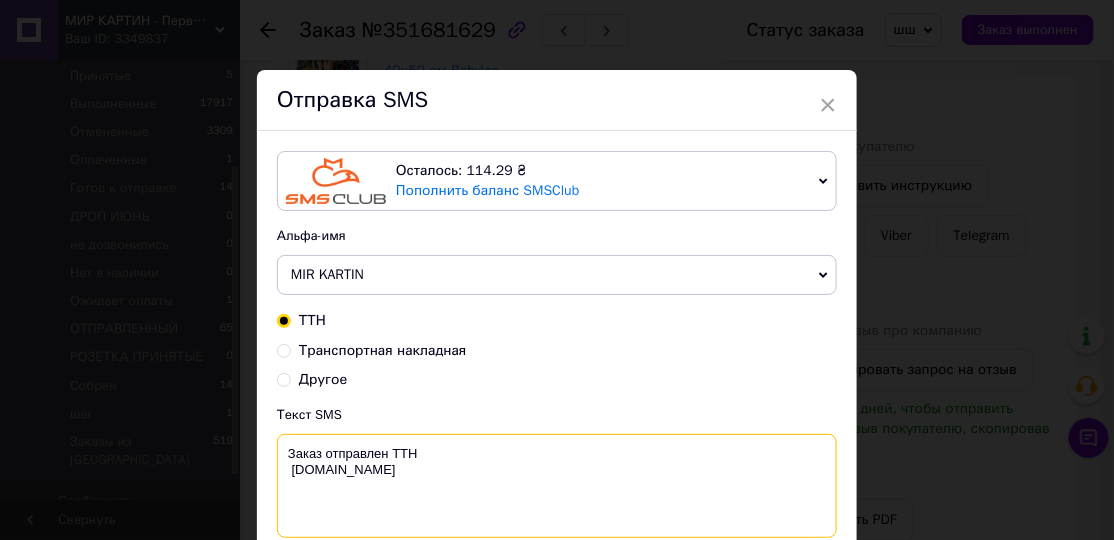 click on "Заказ отправлен ТТН
[DOMAIN_NAME]" at bounding box center [557, 486] 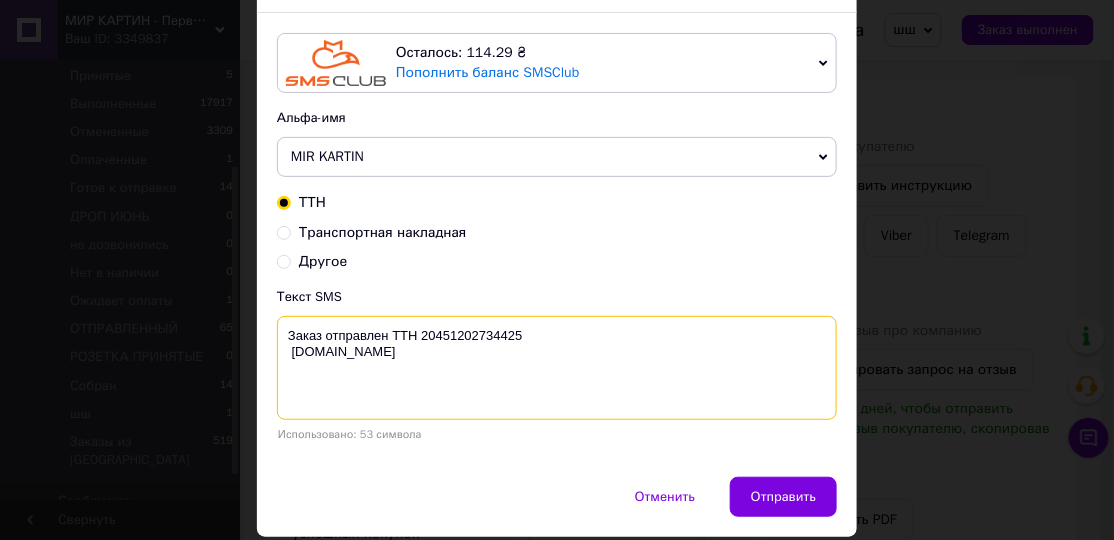 scroll, scrollTop: 179, scrollLeft: 0, axis: vertical 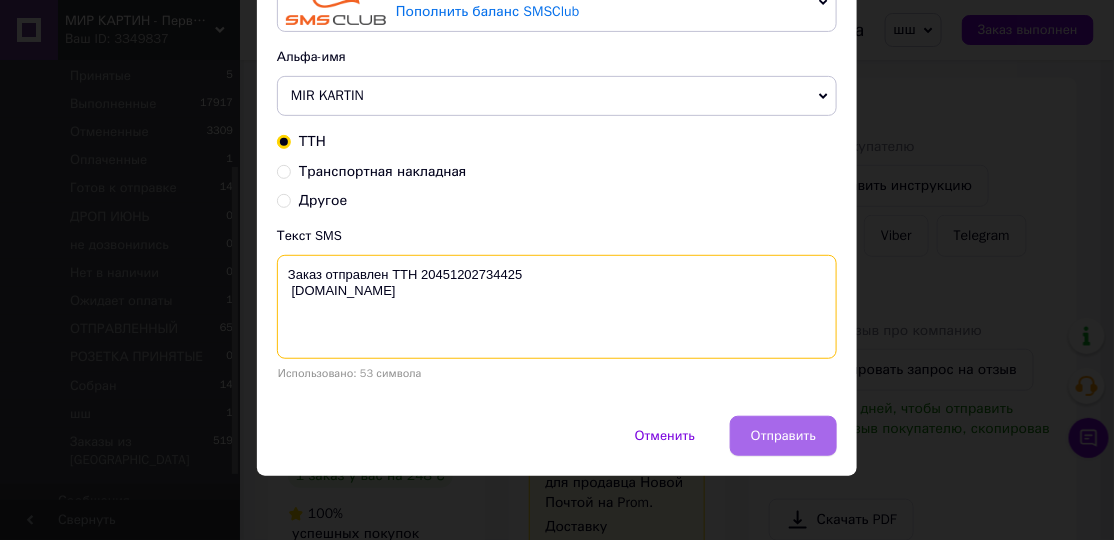 type on "Заказ отправлен ТТН 20451202734425
[DOMAIN_NAME]" 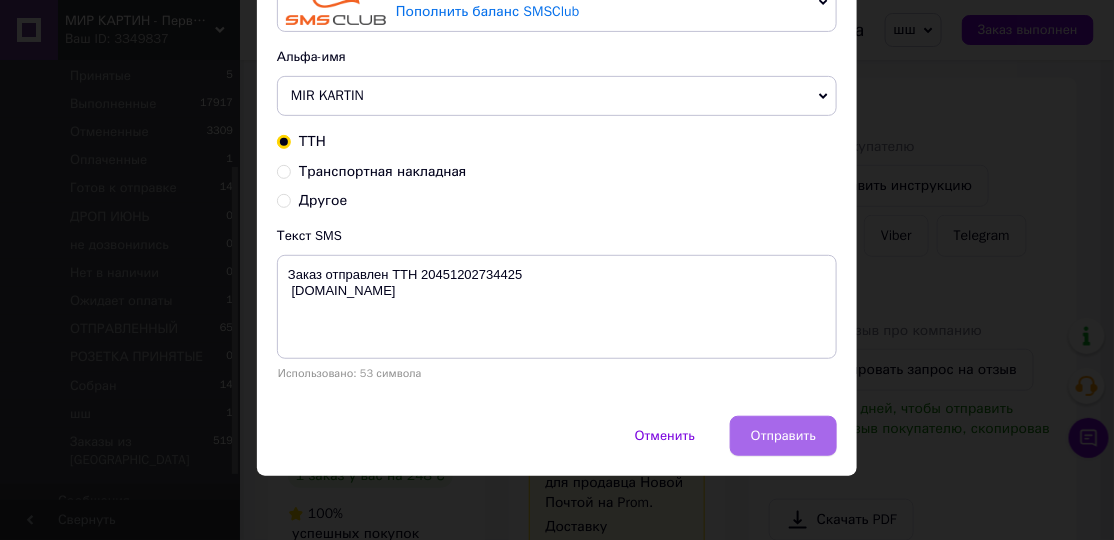 click on "Отправить" at bounding box center [783, 436] 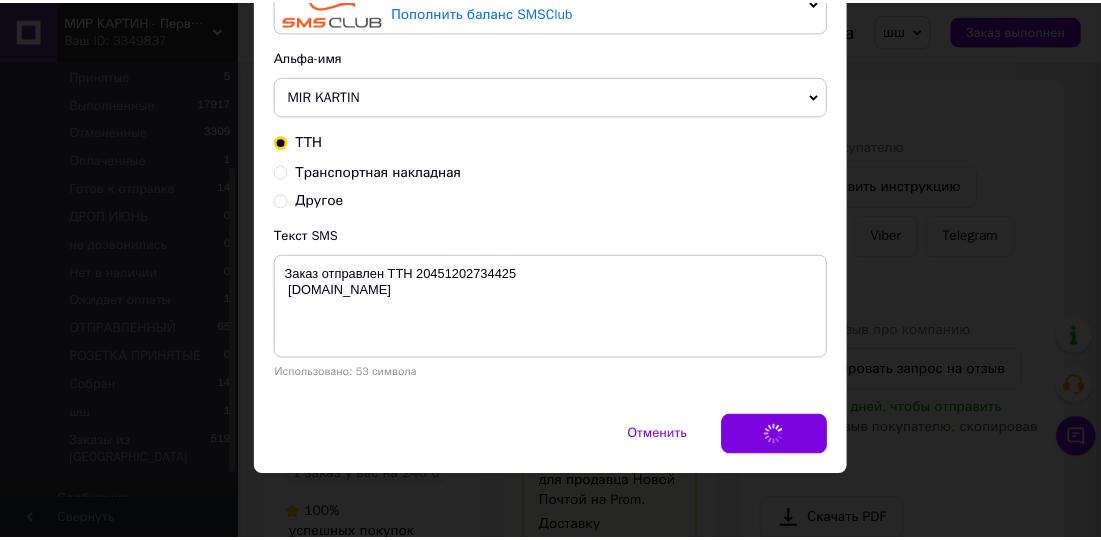 scroll, scrollTop: 0, scrollLeft: 0, axis: both 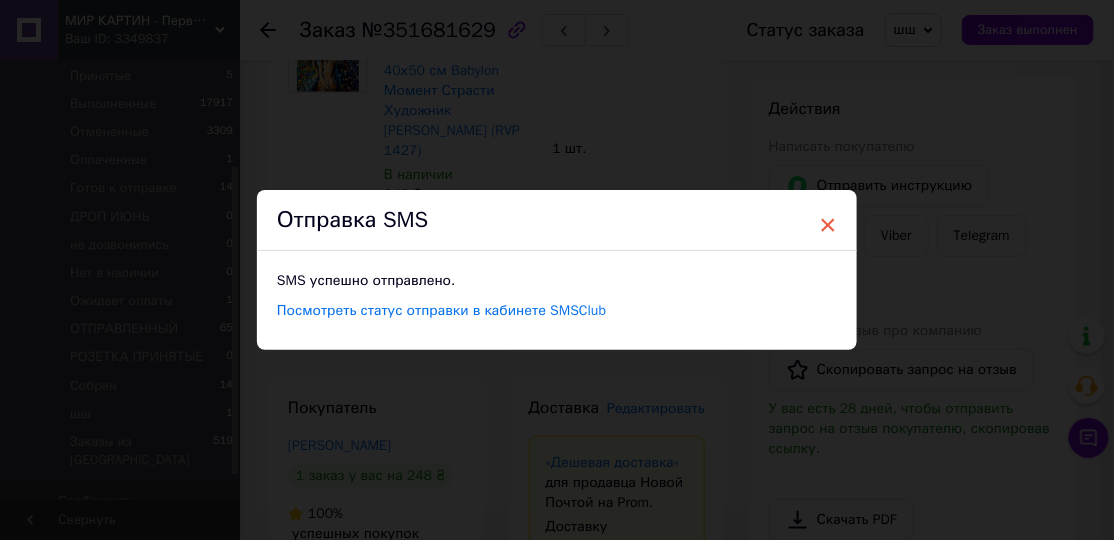 click on "×" at bounding box center [828, 225] 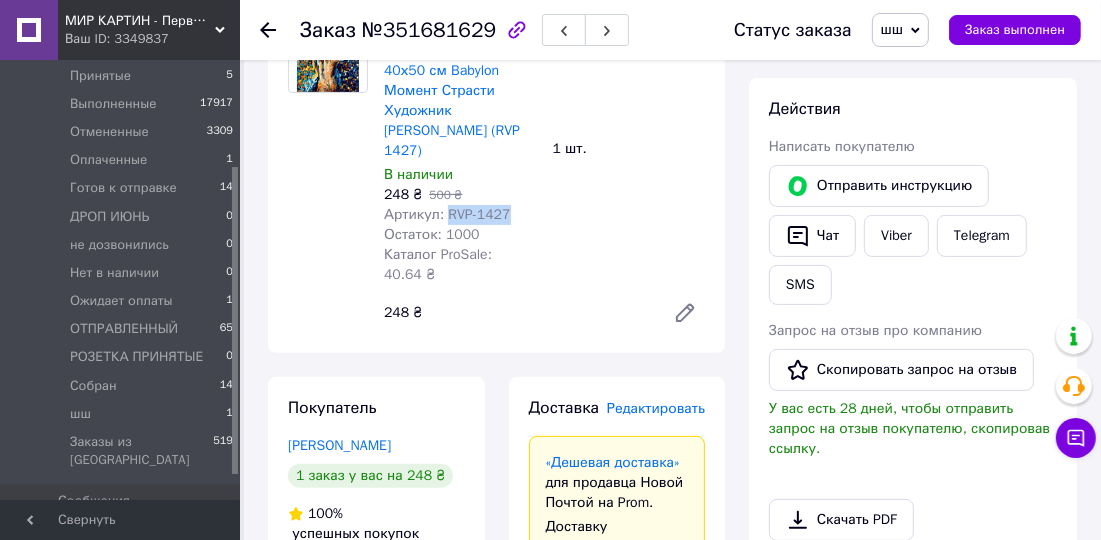 drag, startPoint x: 514, startPoint y: 199, endPoint x: 444, endPoint y: 194, distance: 70.178345 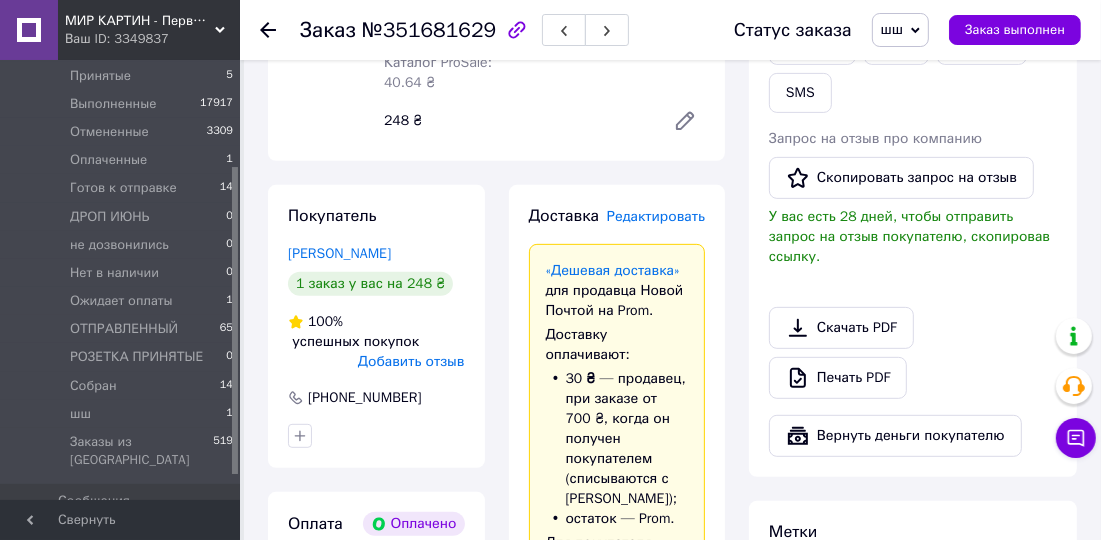 scroll, scrollTop: 615, scrollLeft: 0, axis: vertical 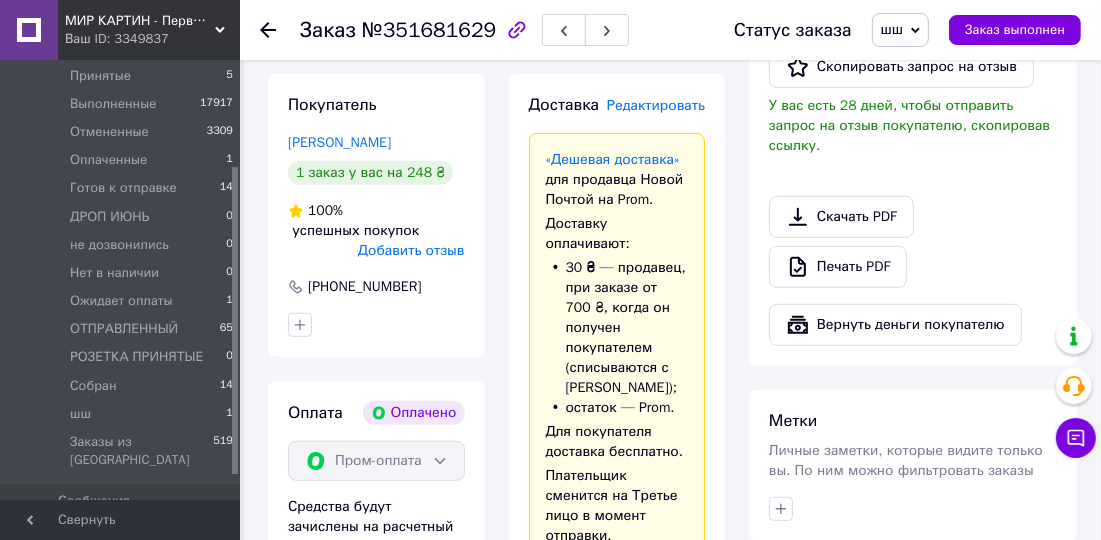 click 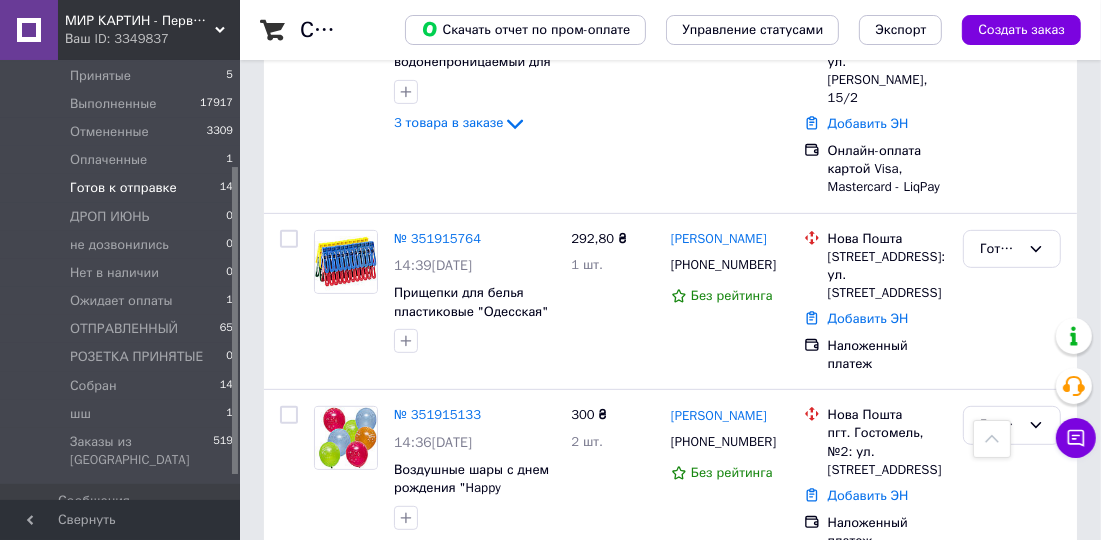 scroll, scrollTop: 357, scrollLeft: 0, axis: vertical 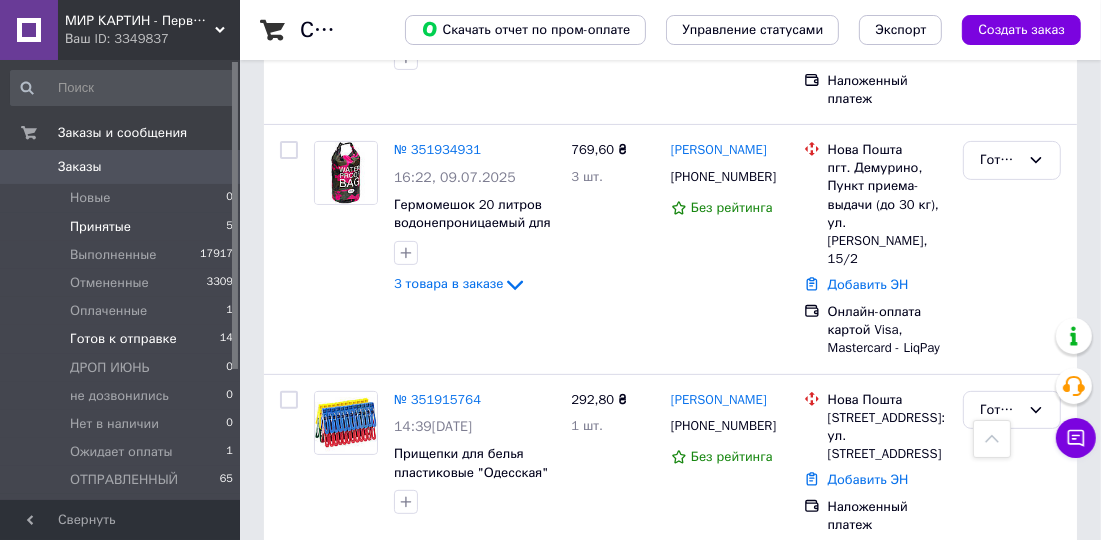 click on "Принятые 5" at bounding box center [122, 227] 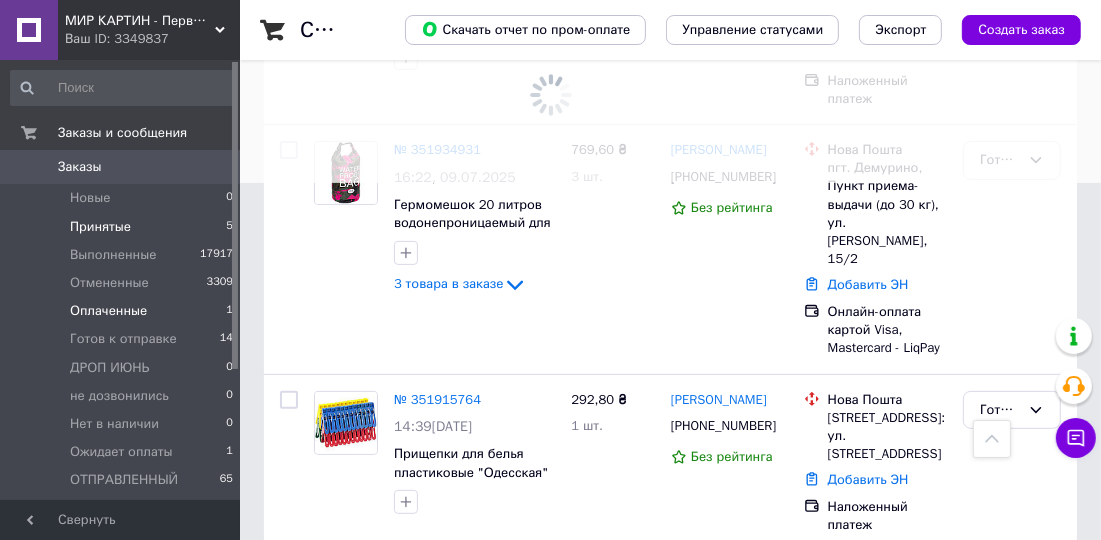 scroll, scrollTop: 0, scrollLeft: 0, axis: both 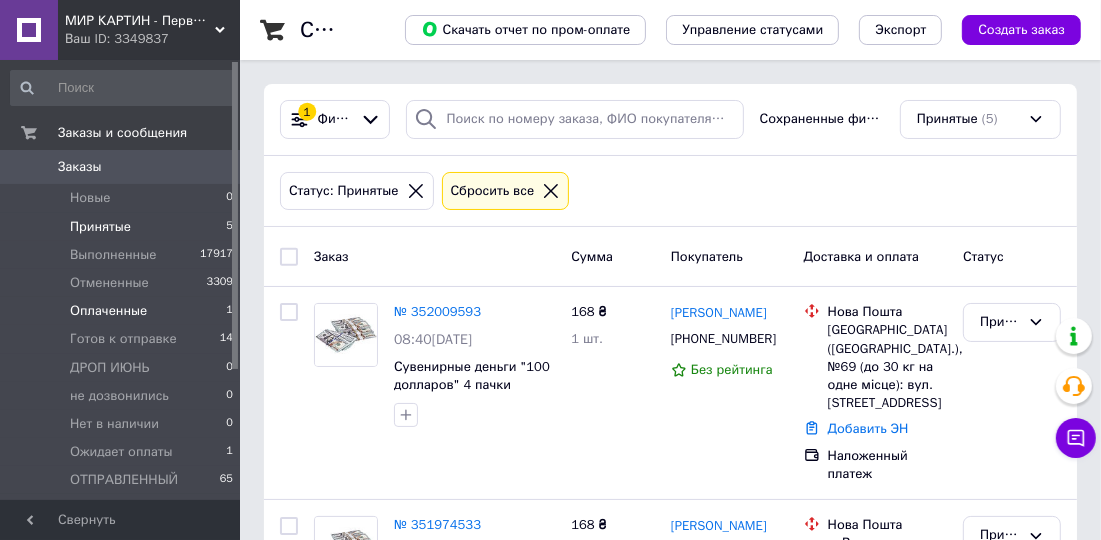 click on "Оплаченные 1" at bounding box center [122, 311] 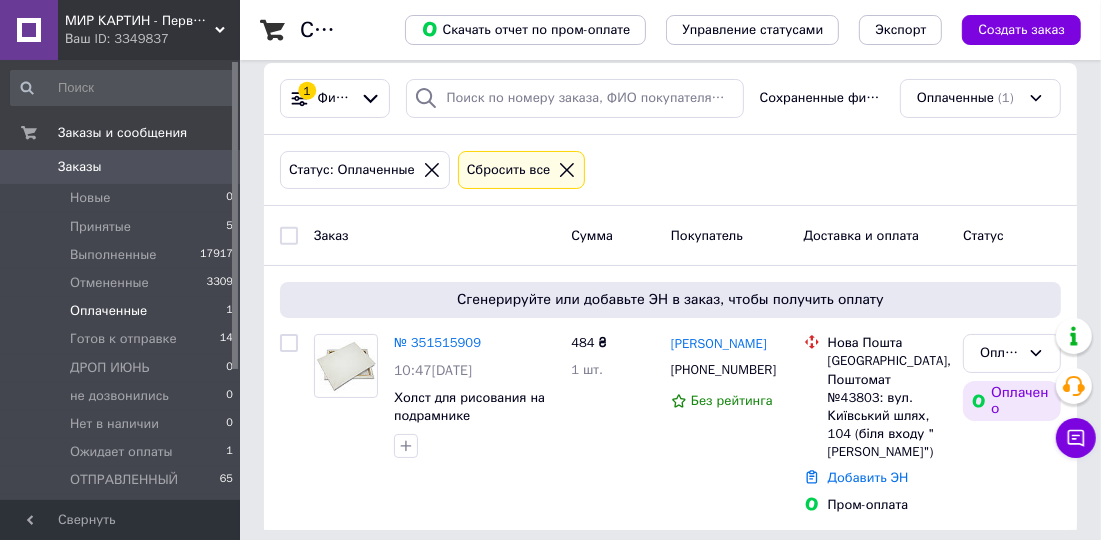 scroll, scrollTop: 32, scrollLeft: 0, axis: vertical 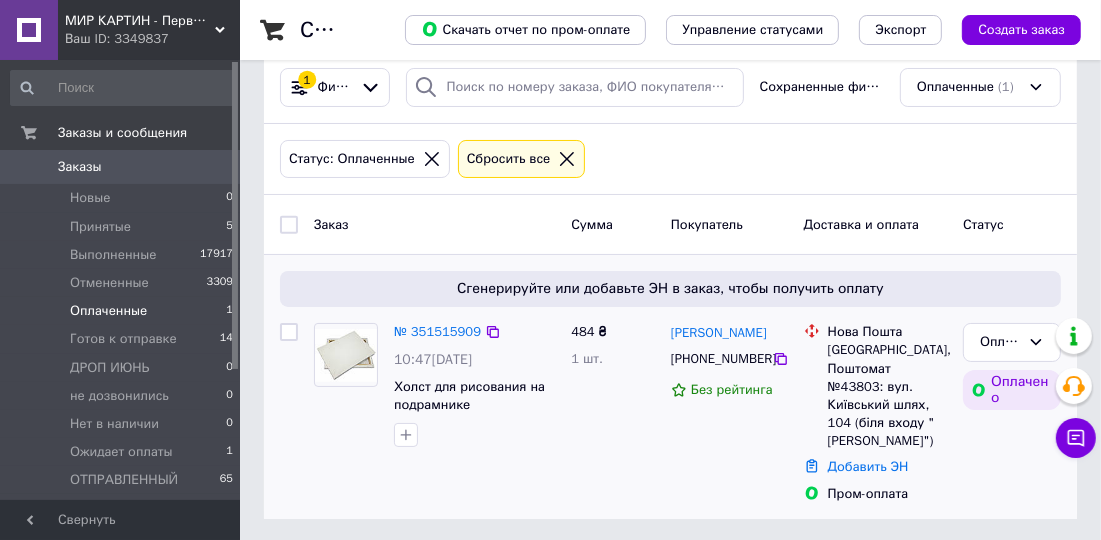click on "№ 351515909" at bounding box center (437, 332) 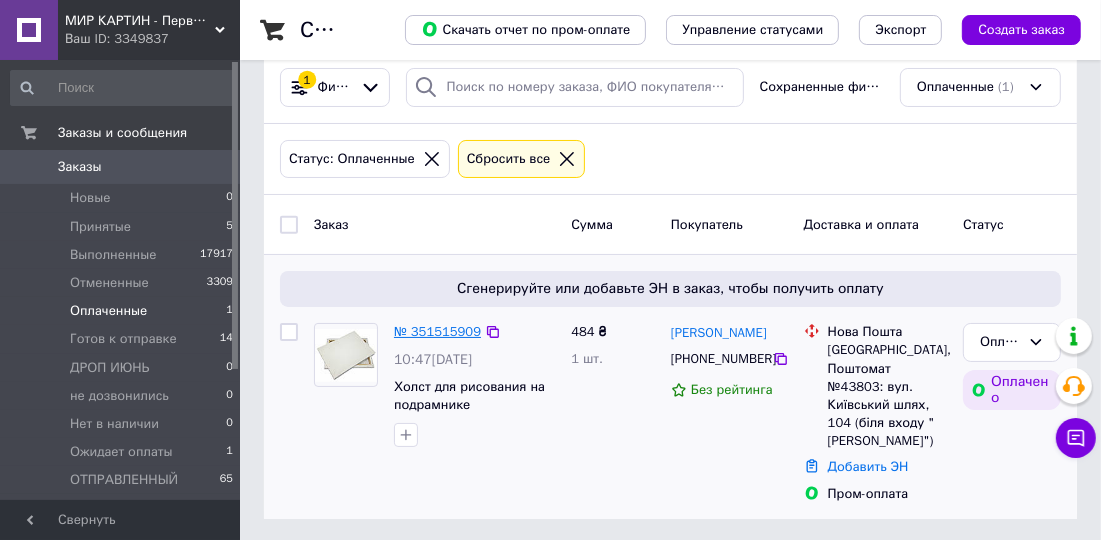 click on "№ 351515909" at bounding box center (437, 331) 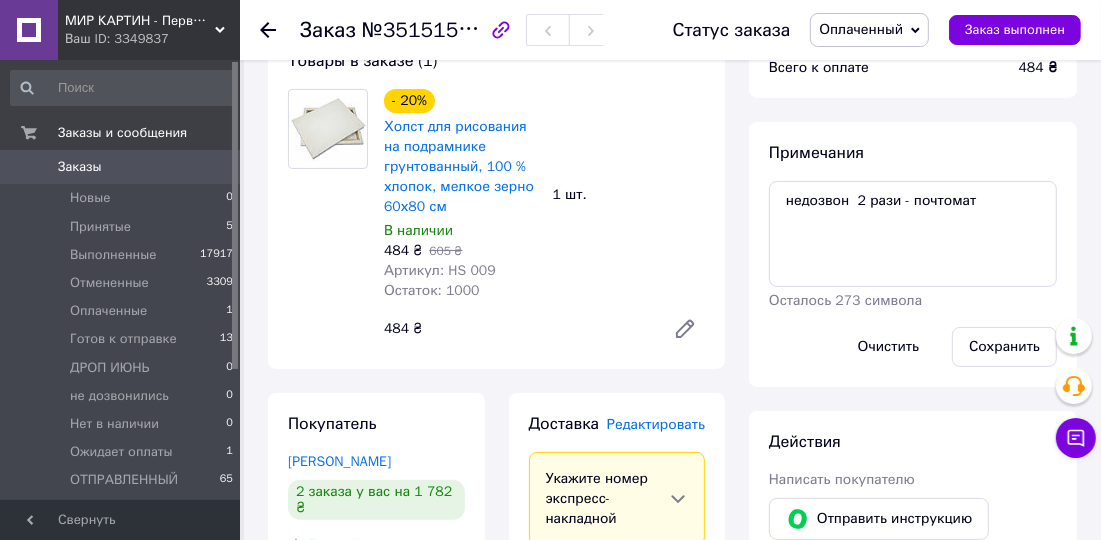 scroll, scrollTop: 487, scrollLeft: 0, axis: vertical 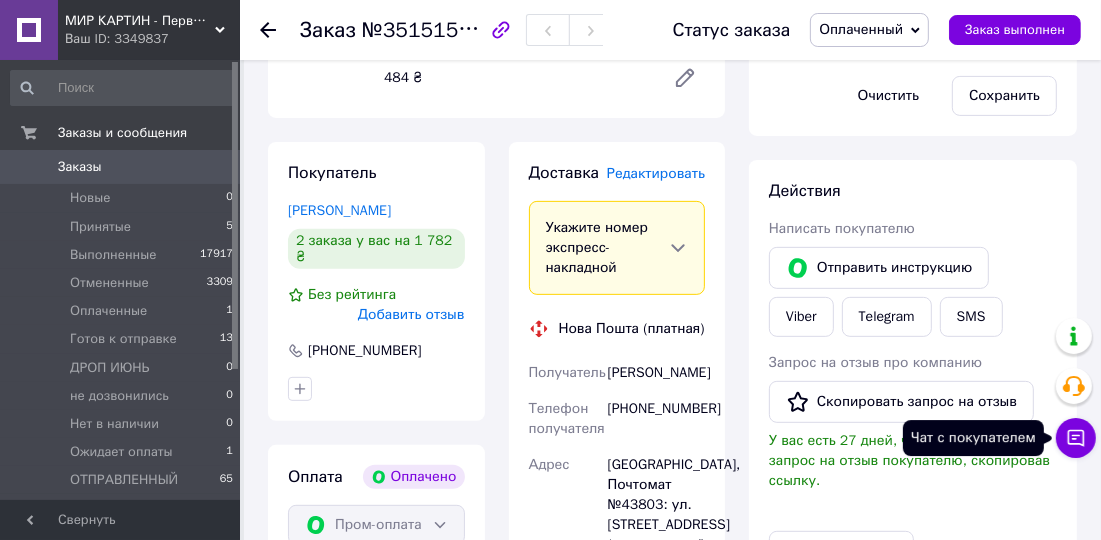 click on "Чат с покупателем" at bounding box center [1076, 438] 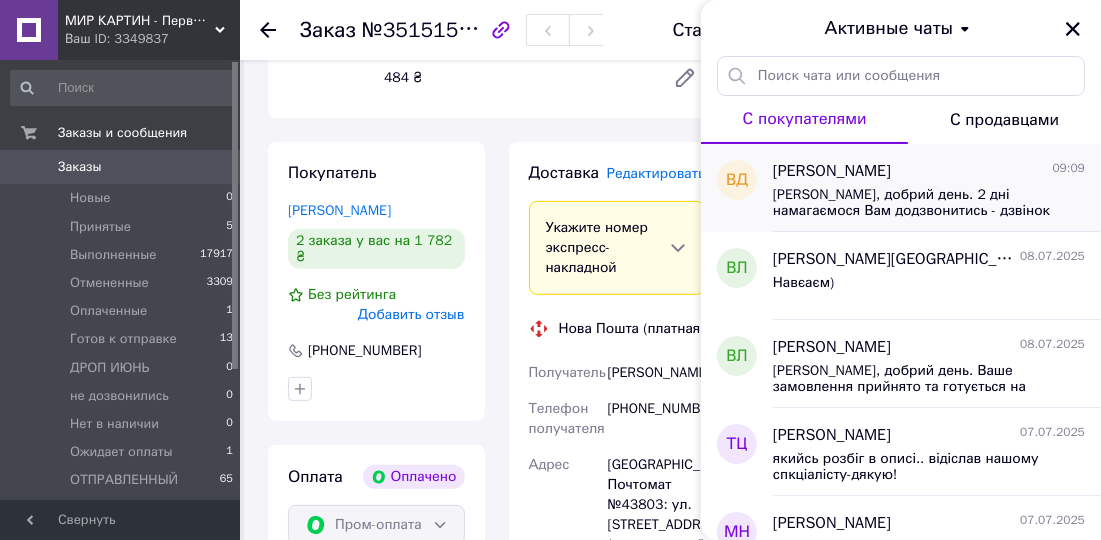 click on "[PERSON_NAME], добрий день.
2 дні намагаємося Вам додзвонитись - дзвінок постійно скидує....
відправити не могли - в замовленні стоїть поштомат ( не пройде по розмірах)
потрібно відділення НП
напишіть, будь ласка, яке Вам зручно відділення НП" at bounding box center (915, 203) 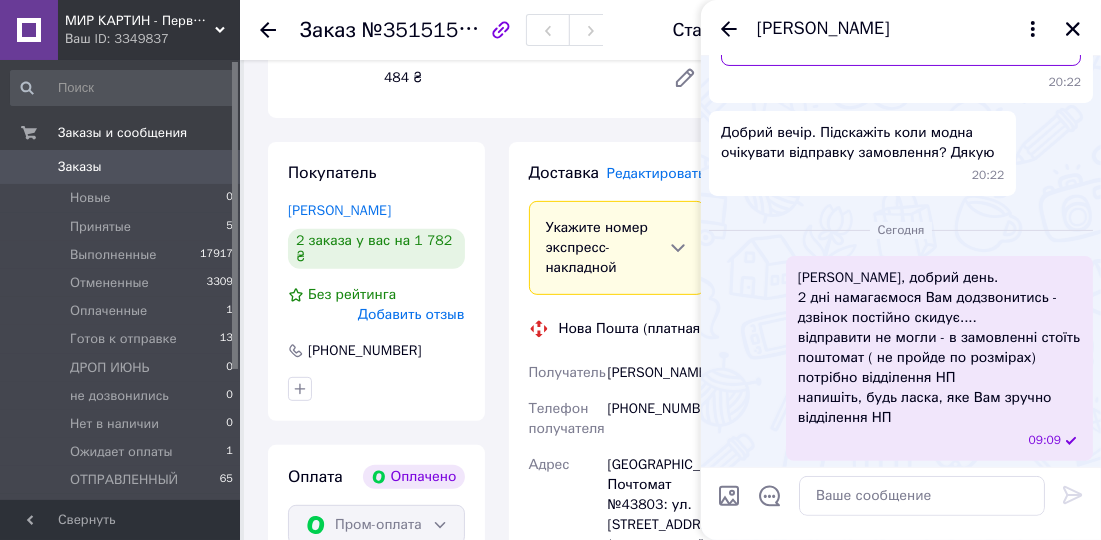 scroll, scrollTop: 0, scrollLeft: 0, axis: both 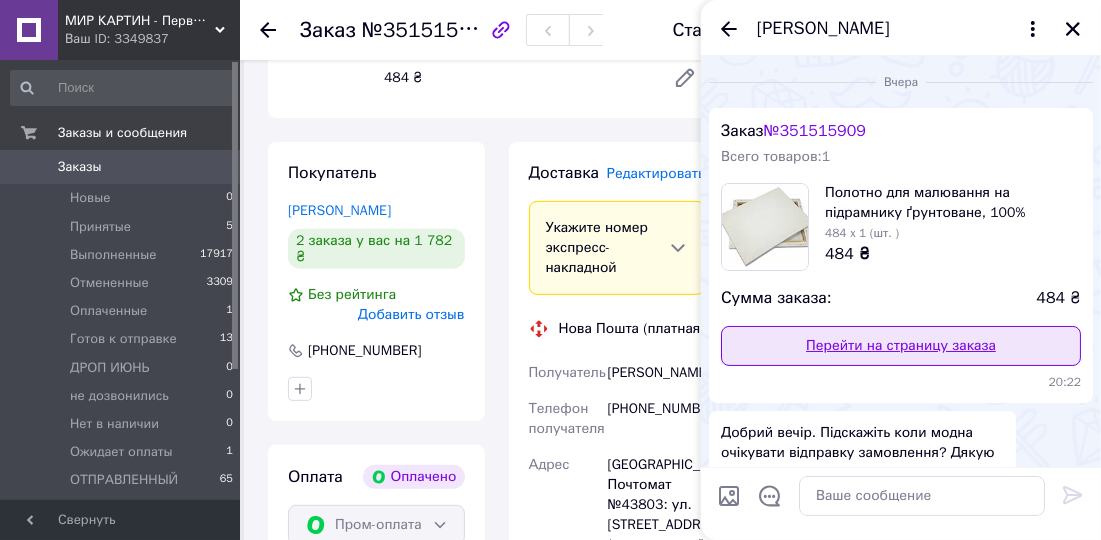 click on "Перейти на страницу заказа" at bounding box center [901, 346] 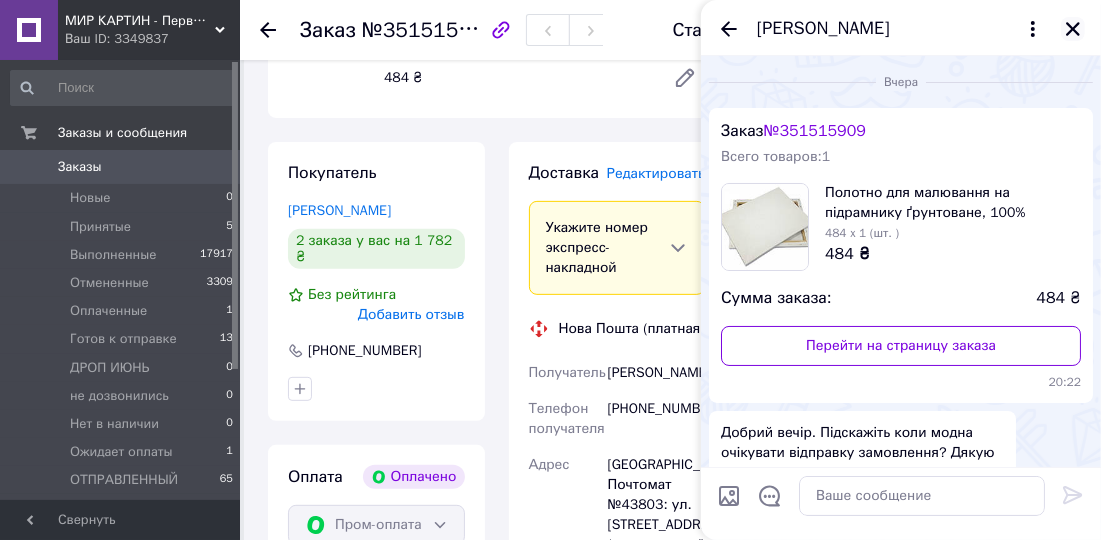 click 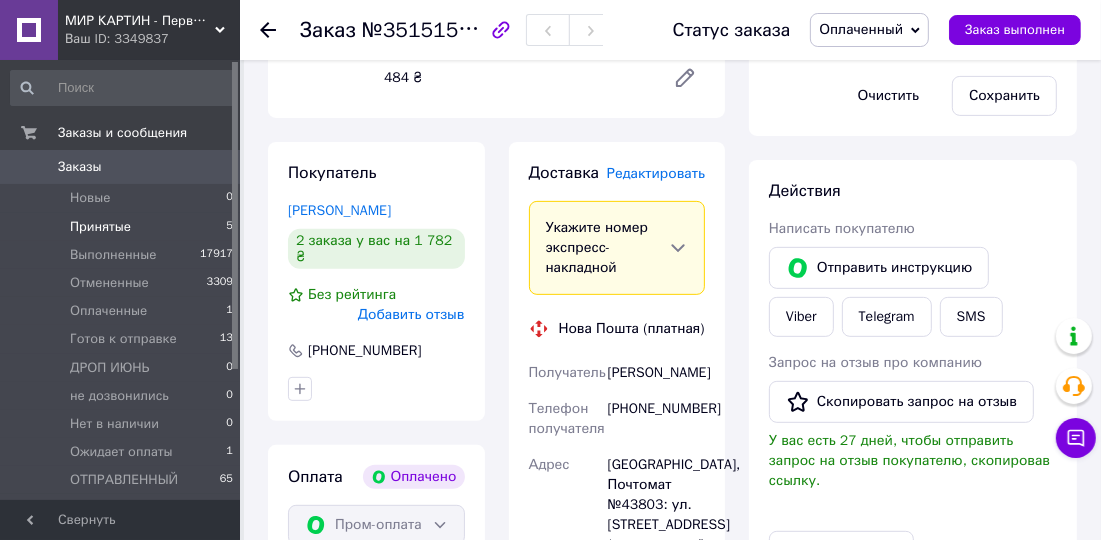 click on "Принятые 5" at bounding box center [122, 227] 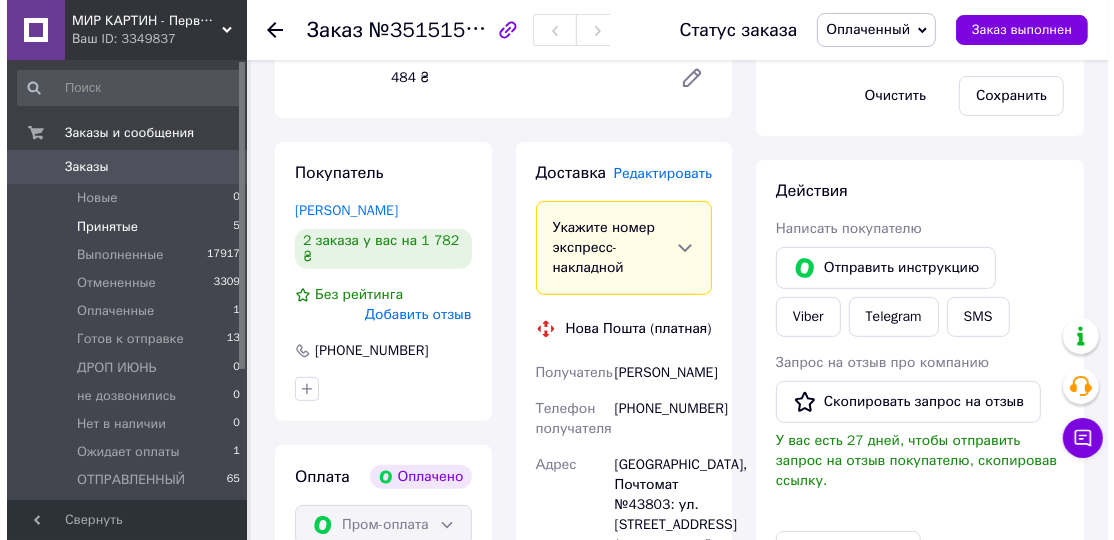 scroll, scrollTop: 0, scrollLeft: 0, axis: both 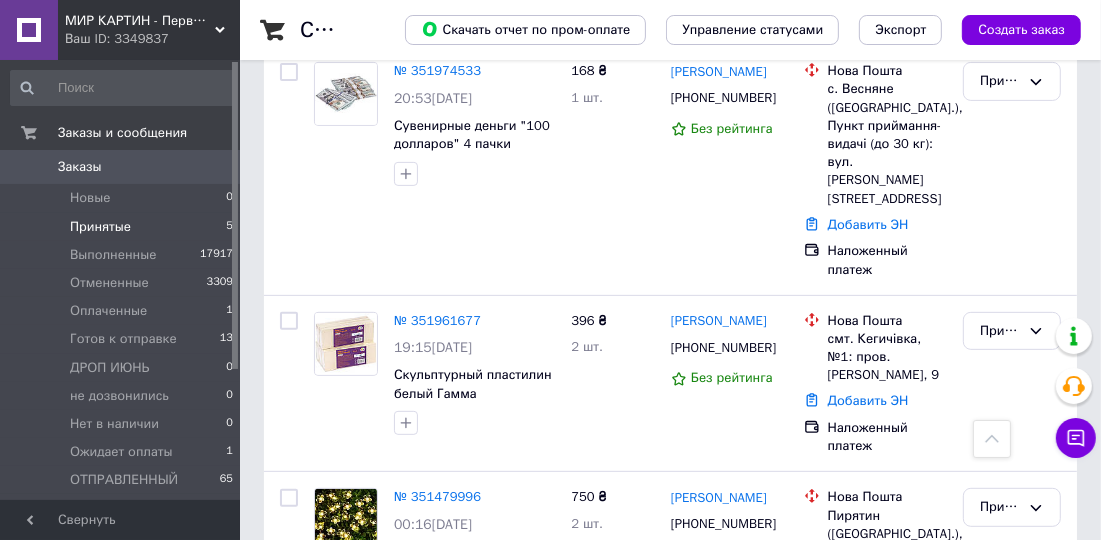 click on "Принятые 5" at bounding box center [122, 227] 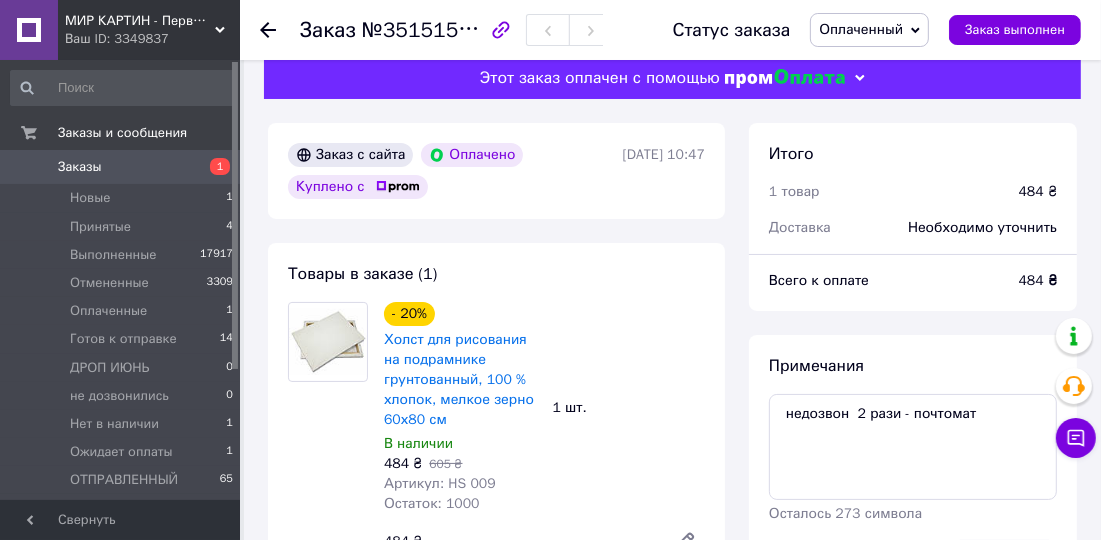 scroll, scrollTop: 0, scrollLeft: 0, axis: both 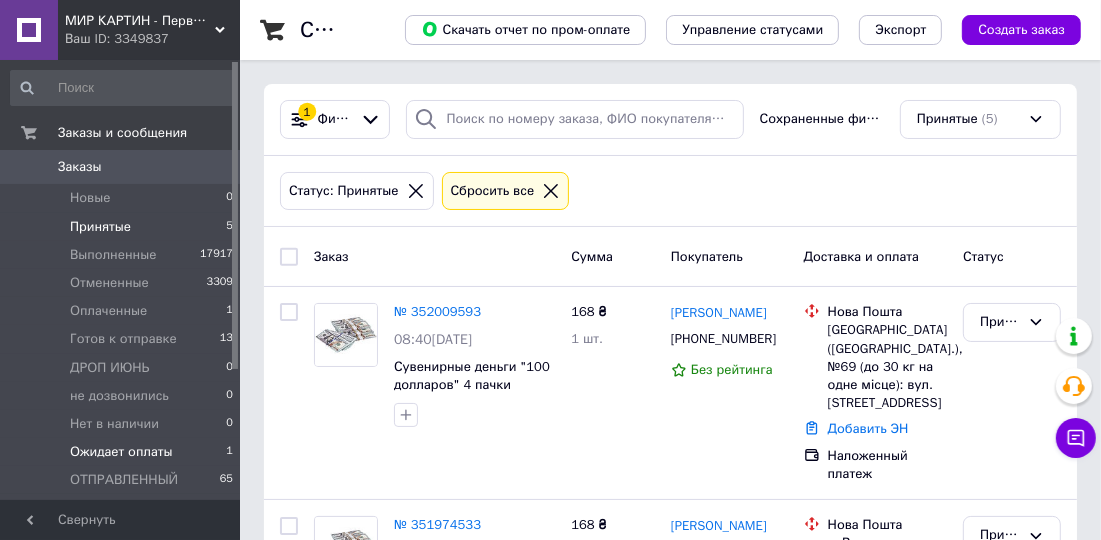 click on "Ожидает оплаты" at bounding box center [121, 452] 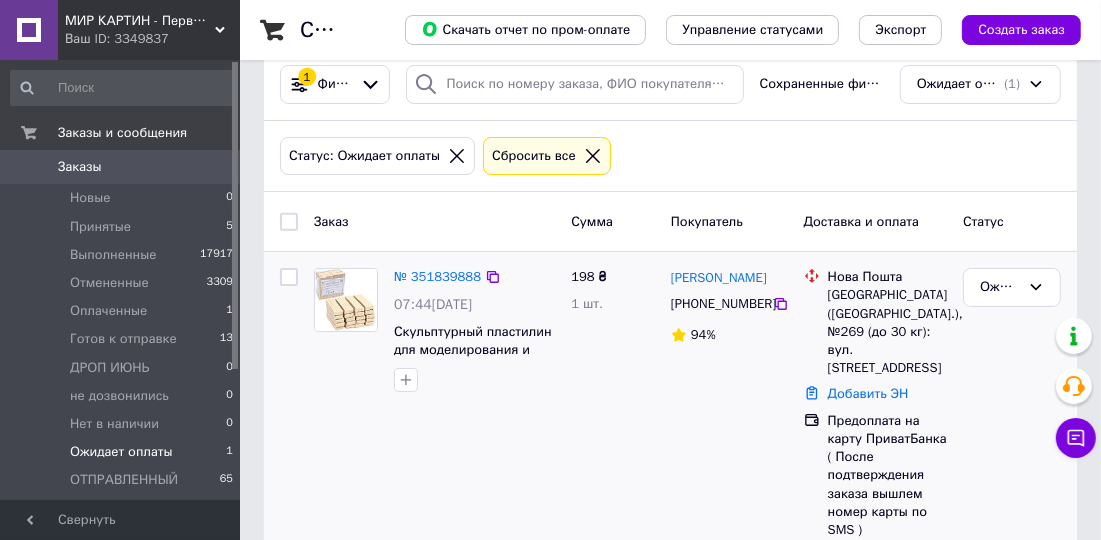 scroll, scrollTop: 53, scrollLeft: 0, axis: vertical 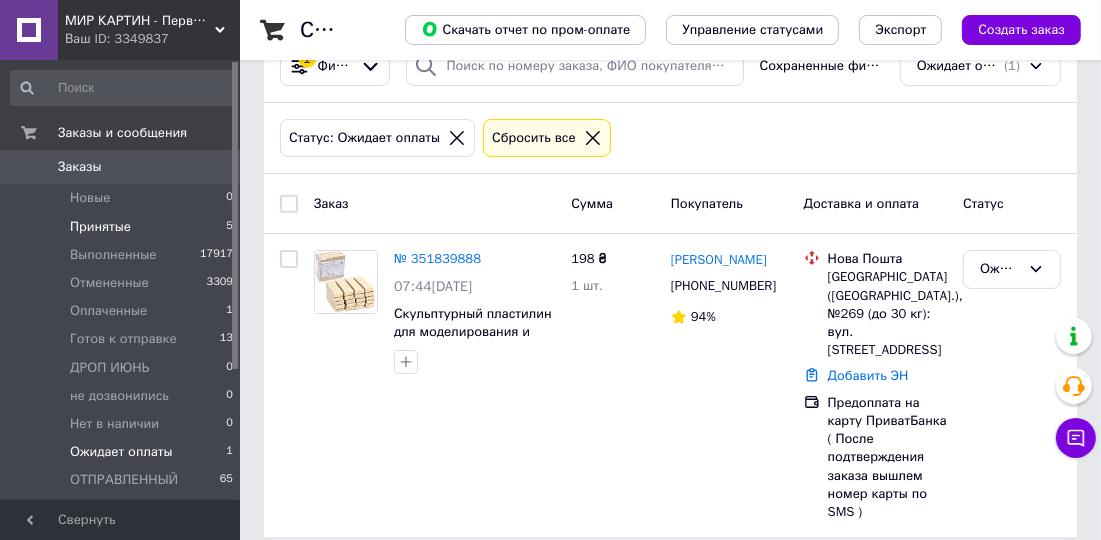 click on "Принятые 5" at bounding box center [122, 227] 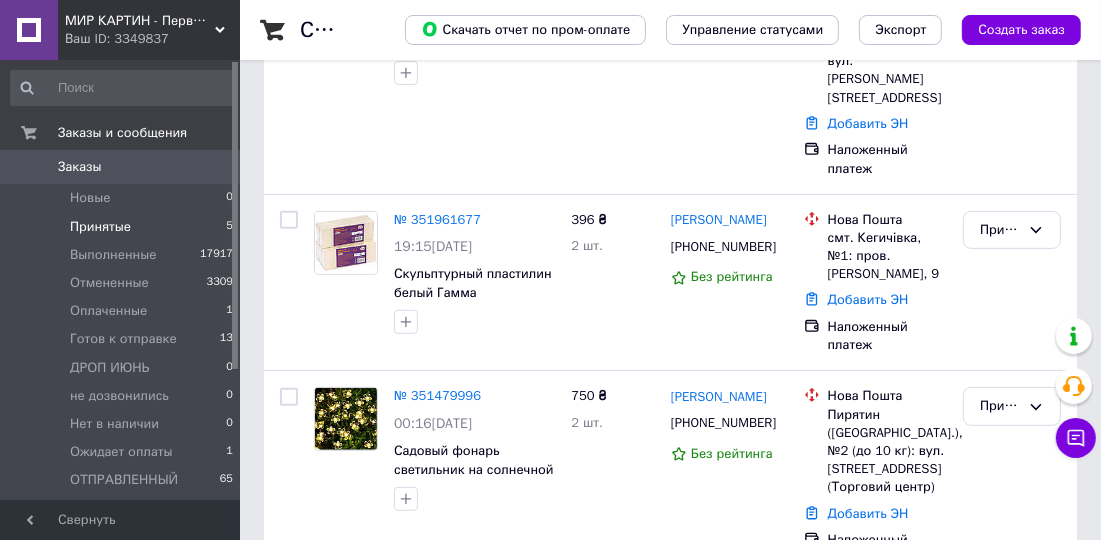 scroll, scrollTop: 741, scrollLeft: 0, axis: vertical 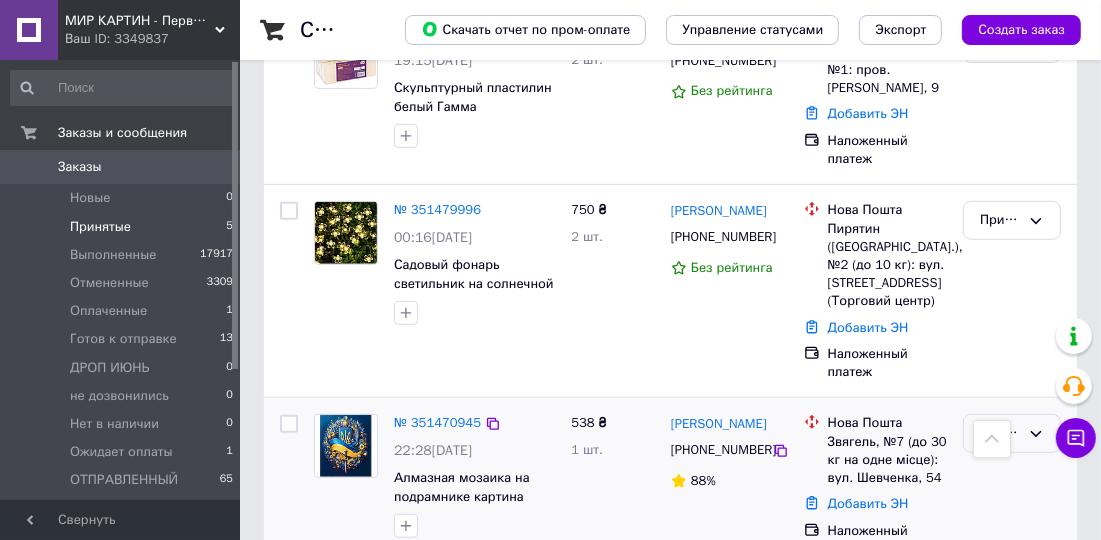 click on "Принят" at bounding box center [1012, 433] 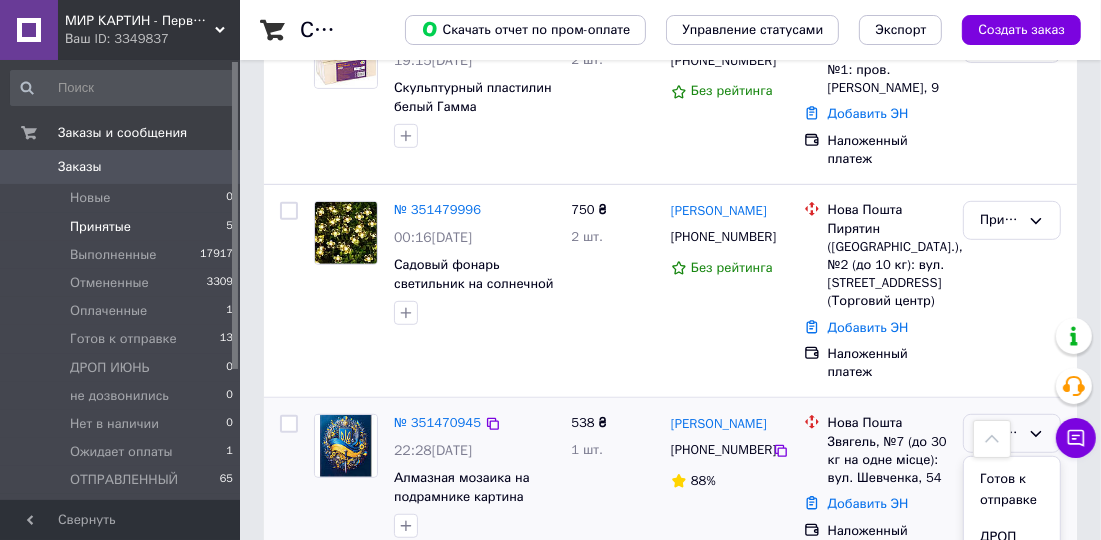 scroll, scrollTop: 151, scrollLeft: 0, axis: vertical 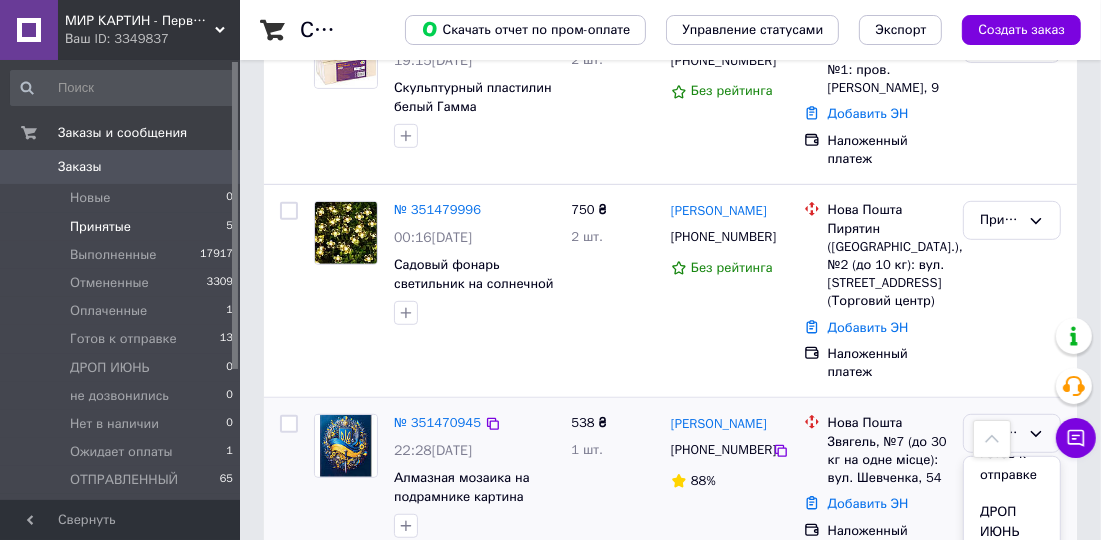 click on "не дозвонились" at bounding box center (1012, 590) 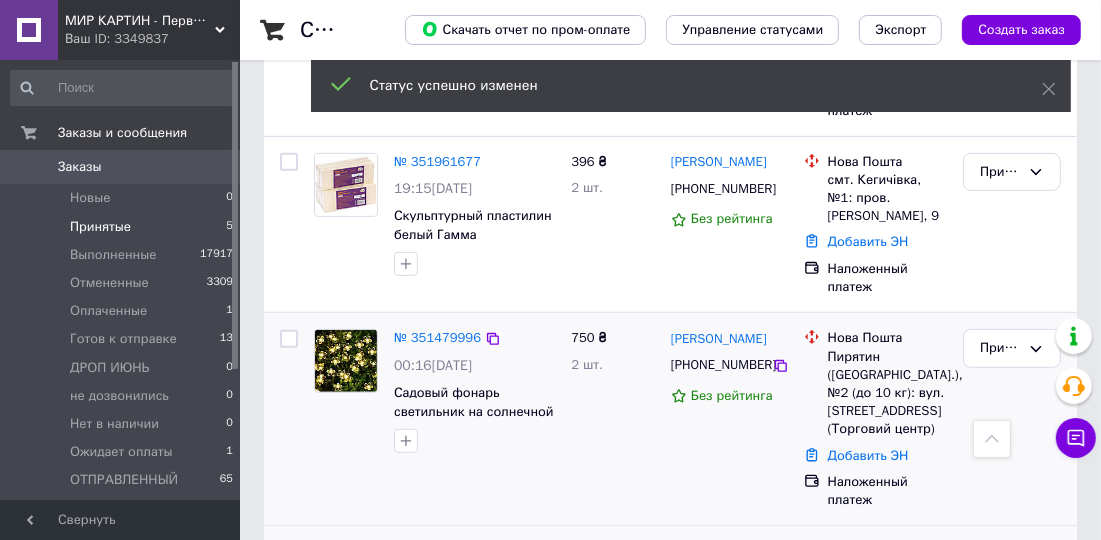 scroll, scrollTop: 589, scrollLeft: 0, axis: vertical 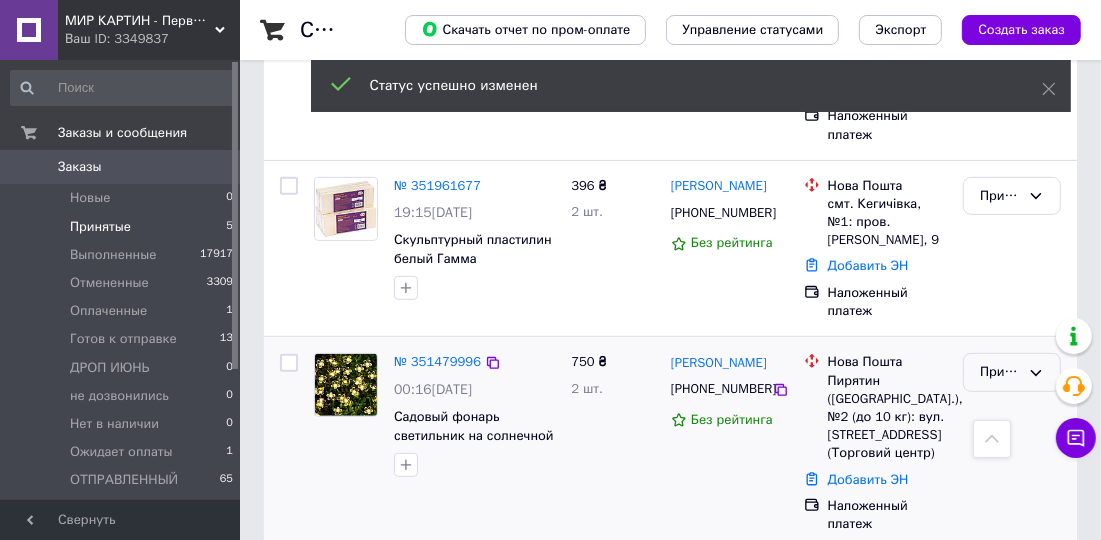 click on "Принят" at bounding box center (1000, 372) 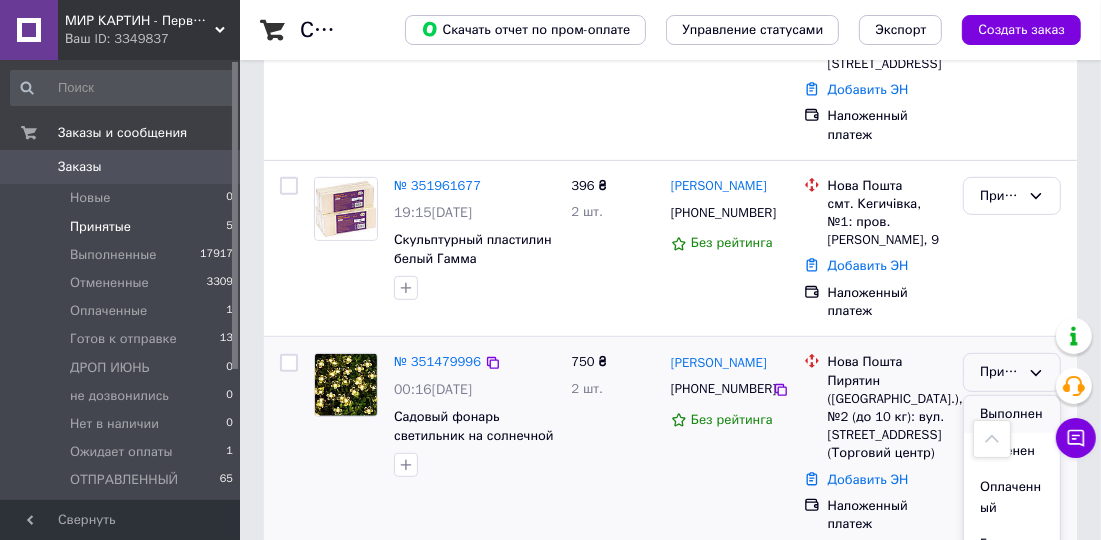 scroll, scrollTop: 151, scrollLeft: 0, axis: vertical 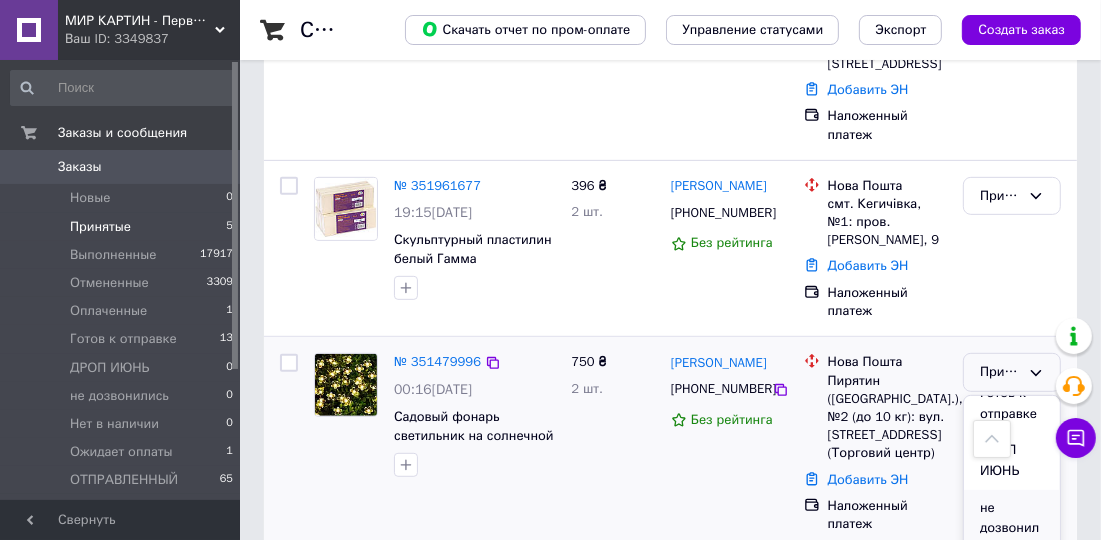 click on "не дозвонились" at bounding box center [1012, 529] 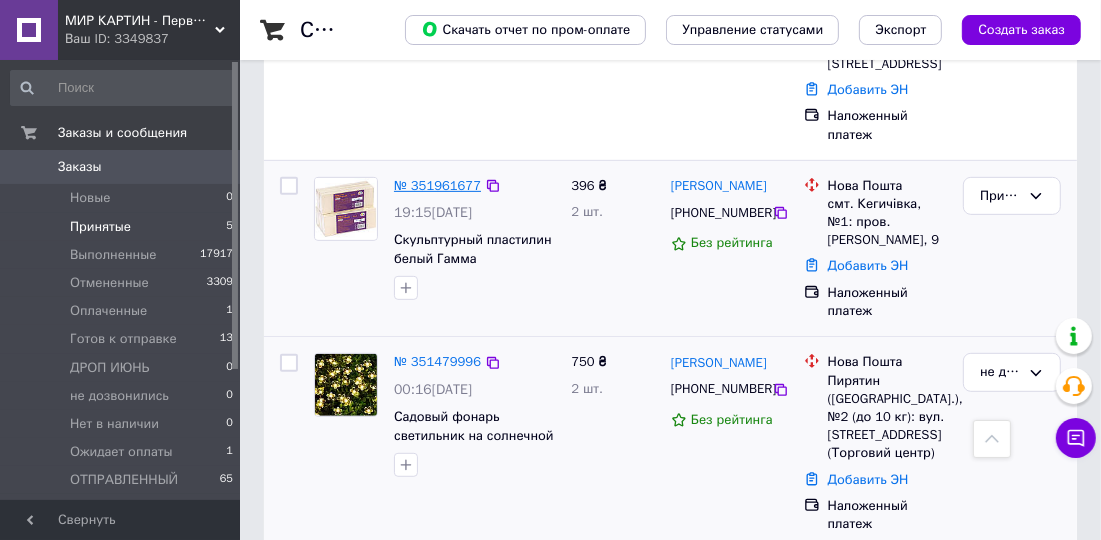 click on "№ 351961677" at bounding box center [437, 185] 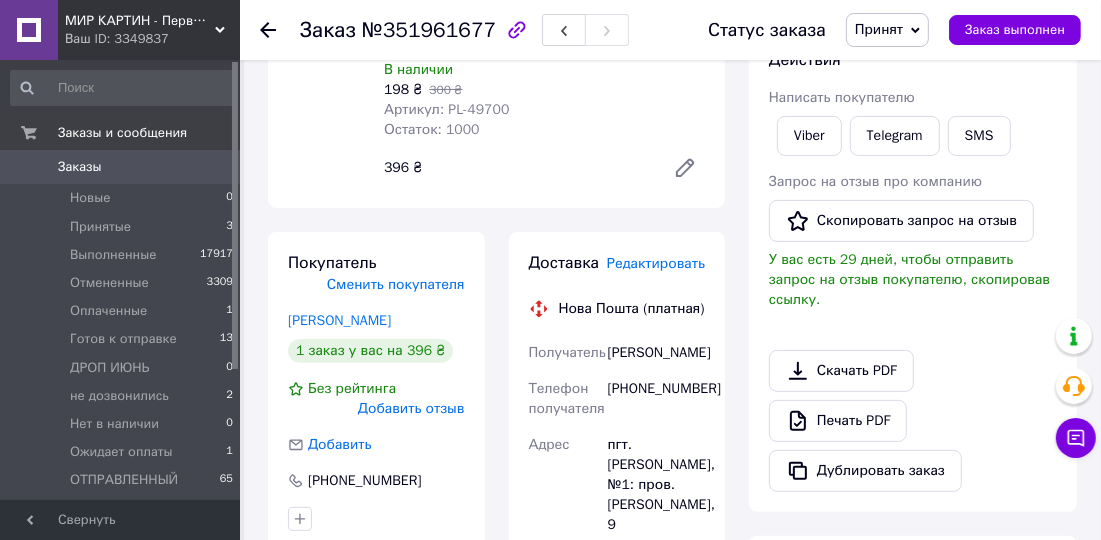 scroll, scrollTop: 303, scrollLeft: 0, axis: vertical 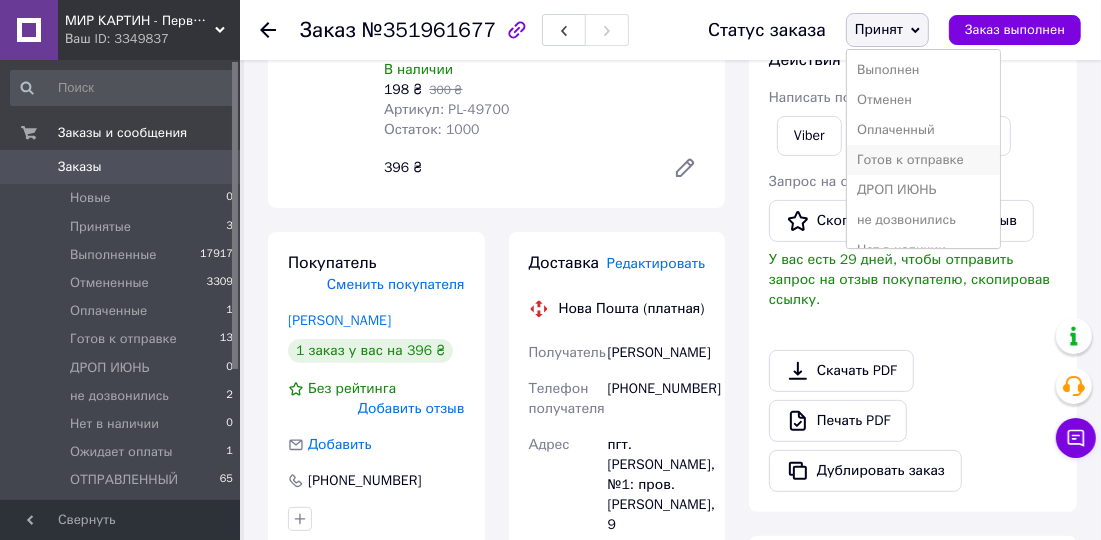 click on "Готов к отправке" at bounding box center [923, 160] 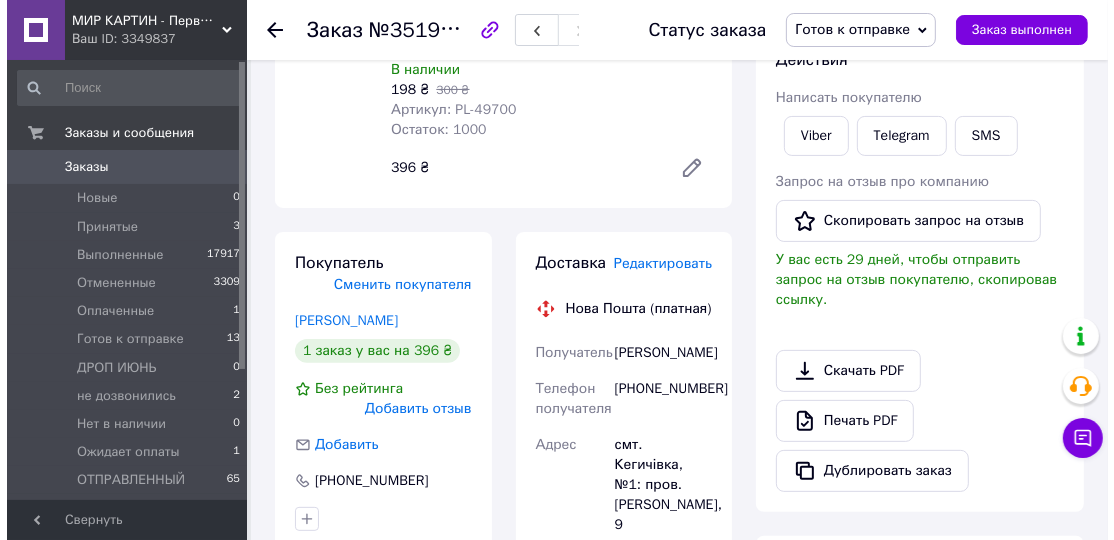 scroll, scrollTop: 151, scrollLeft: 0, axis: vertical 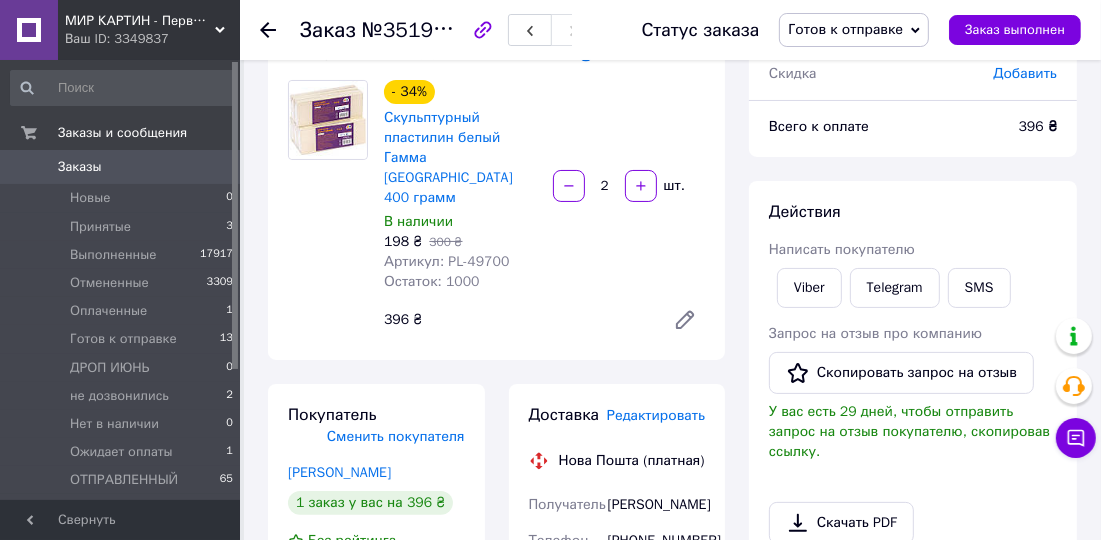 click on "Готов к отправке" at bounding box center [845, 29] 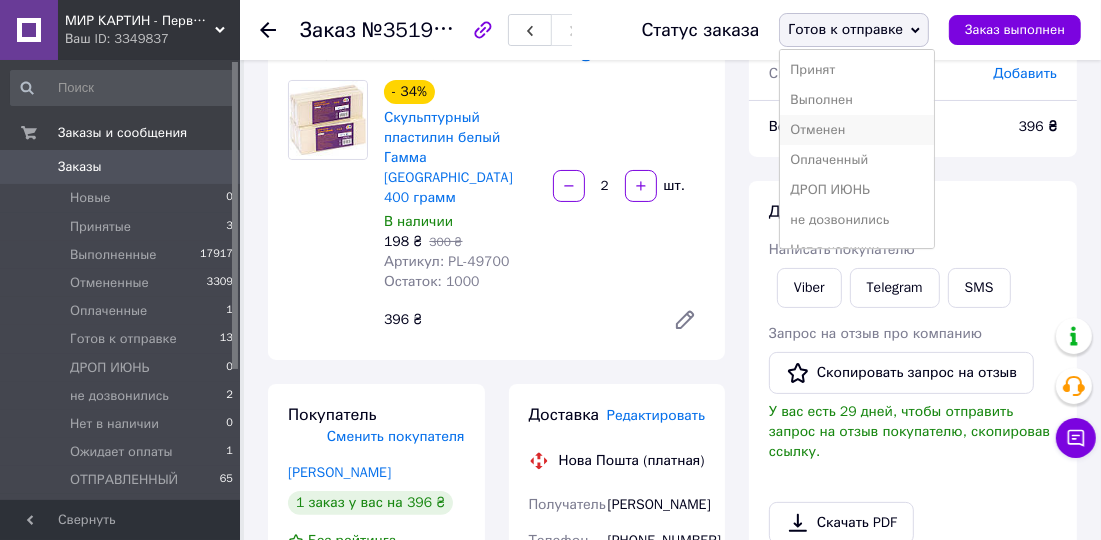 click on "Отменен" at bounding box center [856, 130] 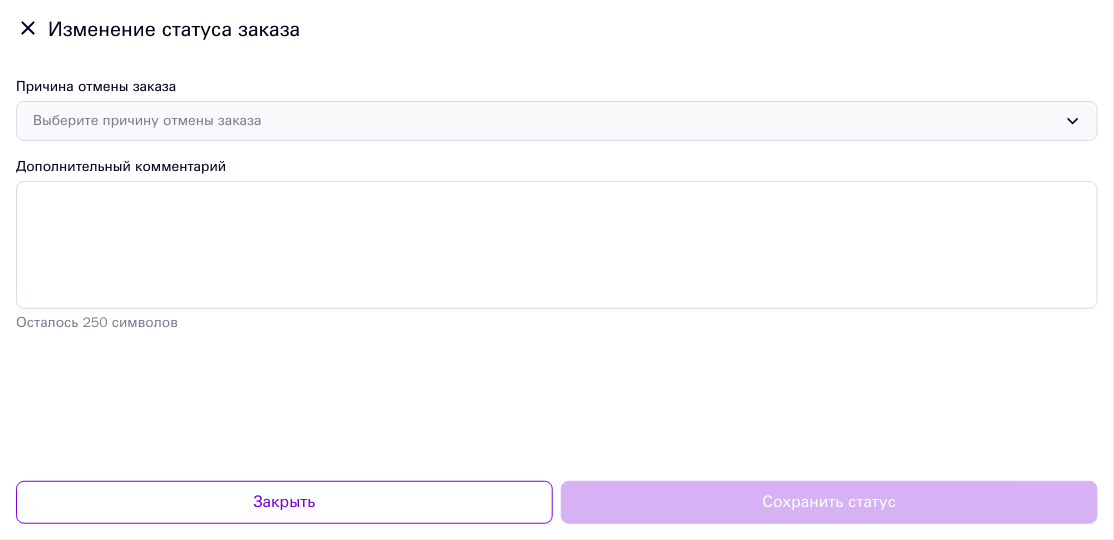 click on "Выберите причину отмены заказа" at bounding box center (545, 121) 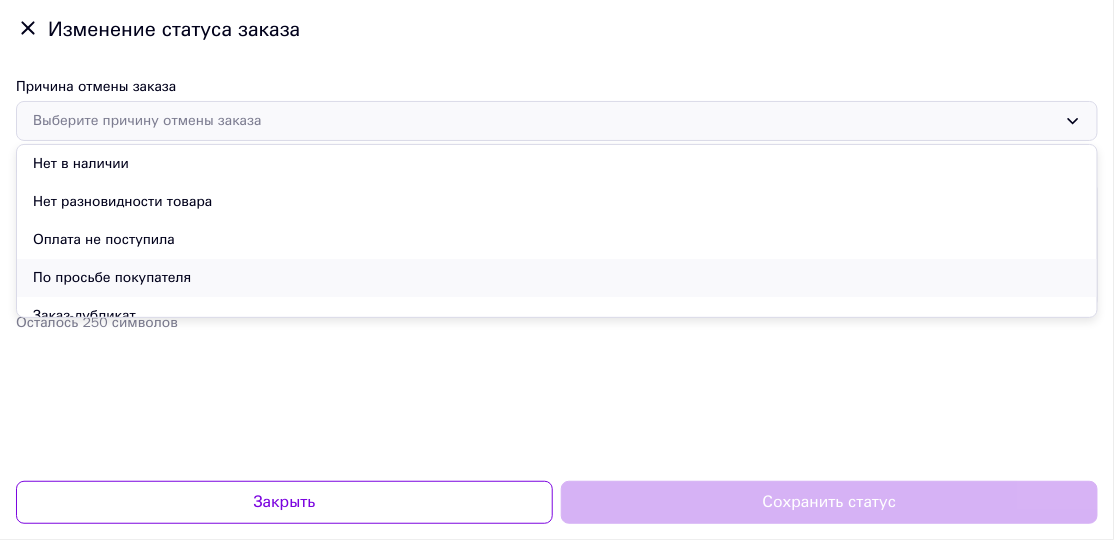 click on "По просьбе покупателя" at bounding box center [557, 278] 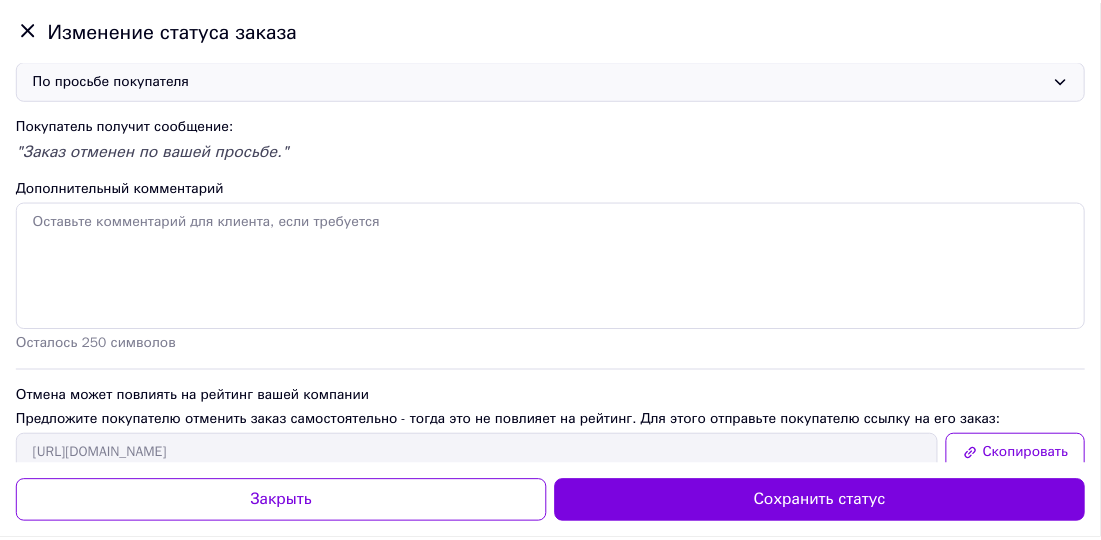 scroll, scrollTop: 63, scrollLeft: 0, axis: vertical 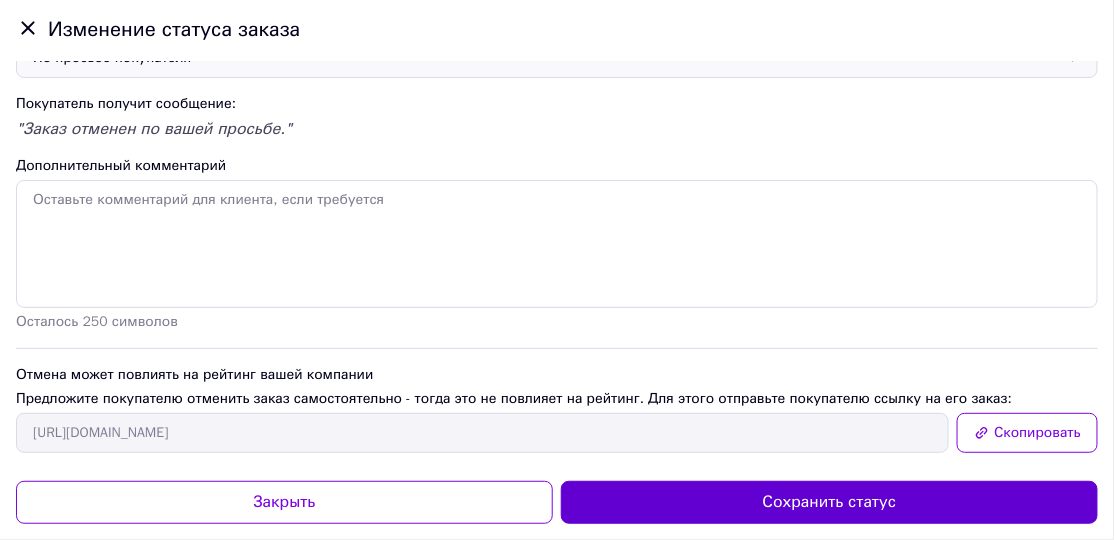 click on "Сохранить статус" at bounding box center (829, 502) 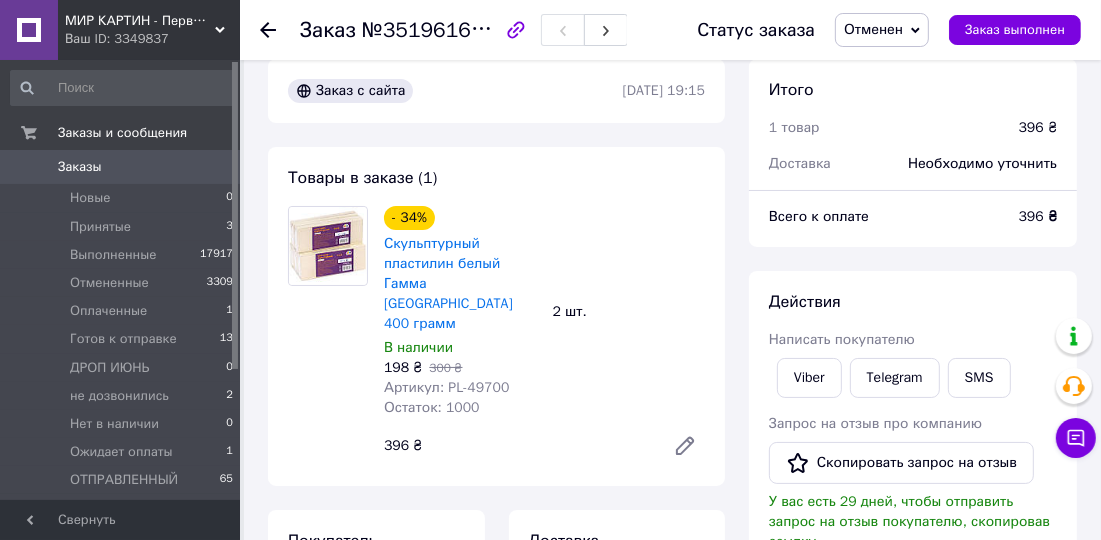 scroll, scrollTop: 0, scrollLeft: 0, axis: both 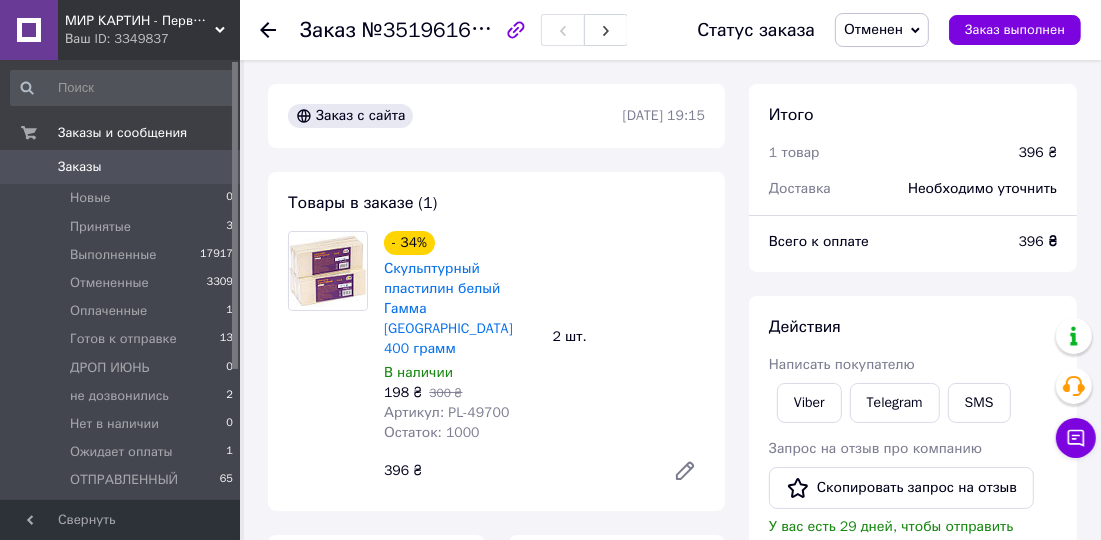 click 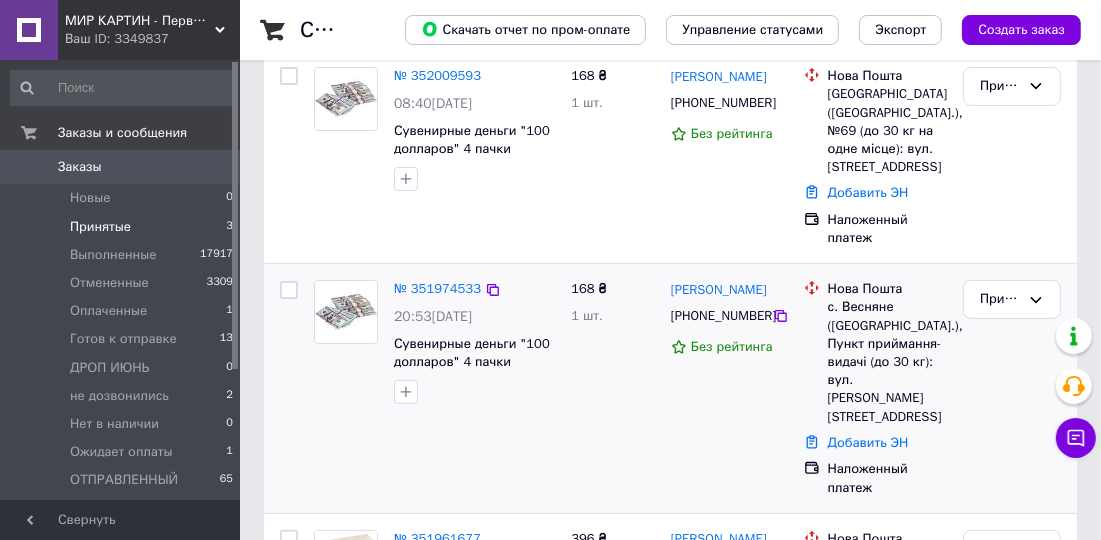 scroll, scrollTop: 303, scrollLeft: 0, axis: vertical 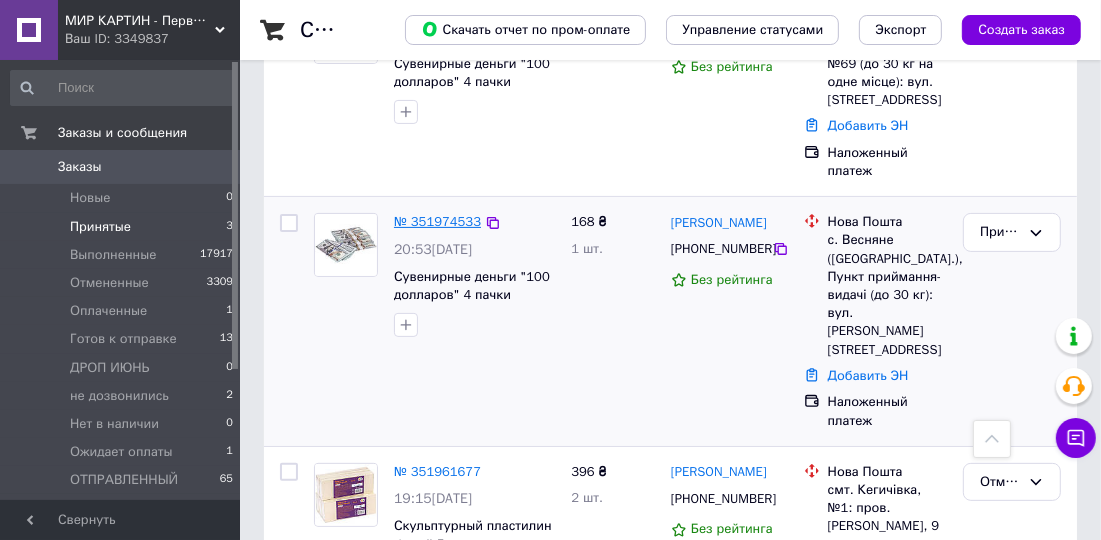 click on "№ 351974533" at bounding box center (437, 221) 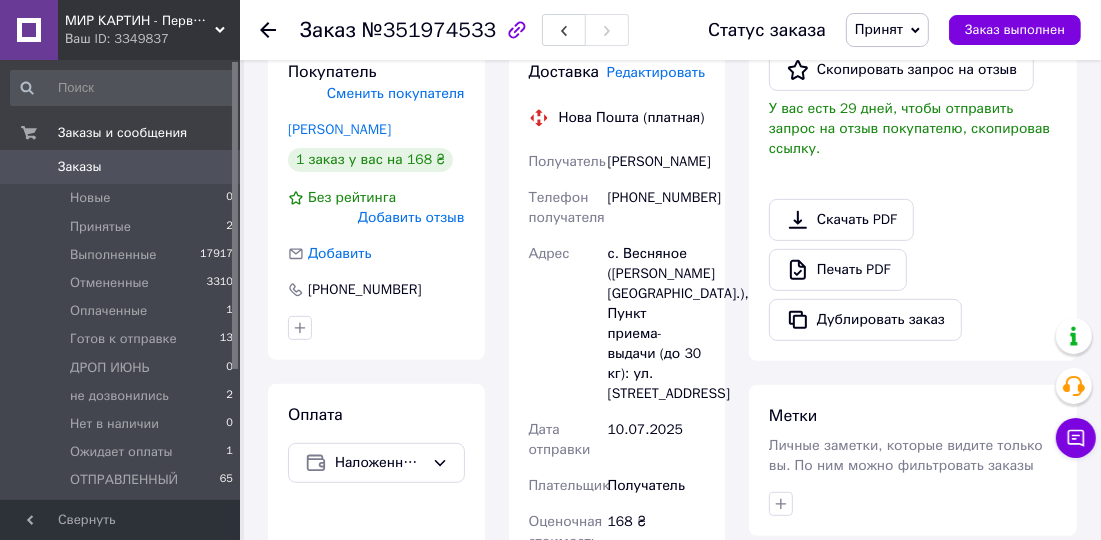 scroll, scrollTop: 606, scrollLeft: 0, axis: vertical 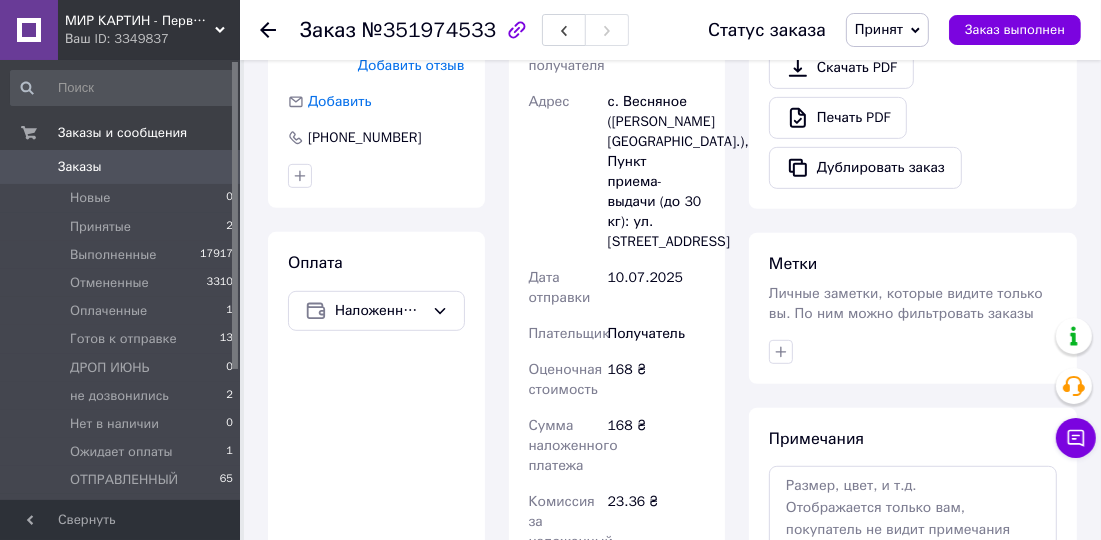 click on "Принят" at bounding box center [879, 29] 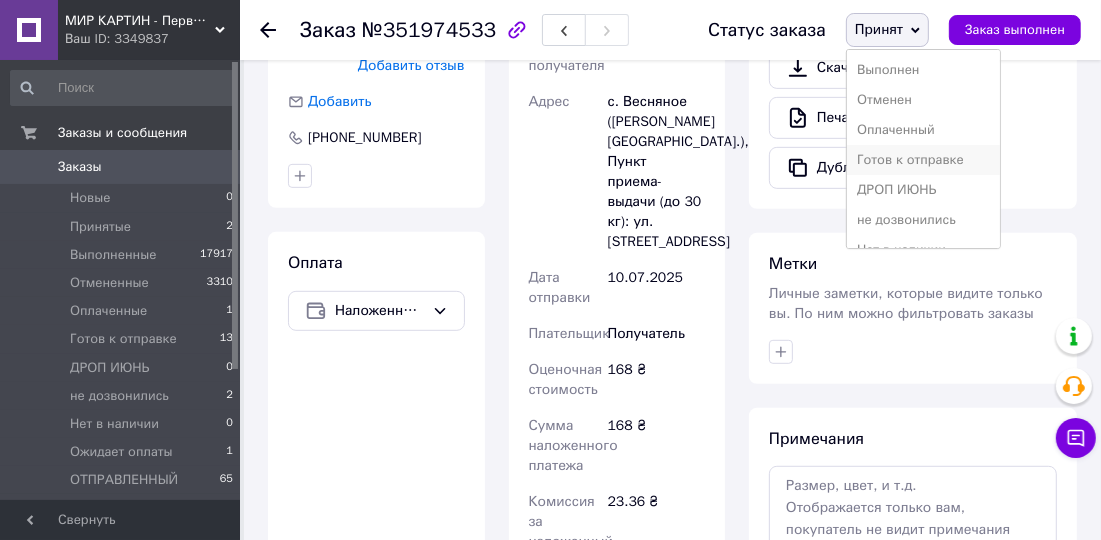 click on "Готов к отправке" at bounding box center [923, 160] 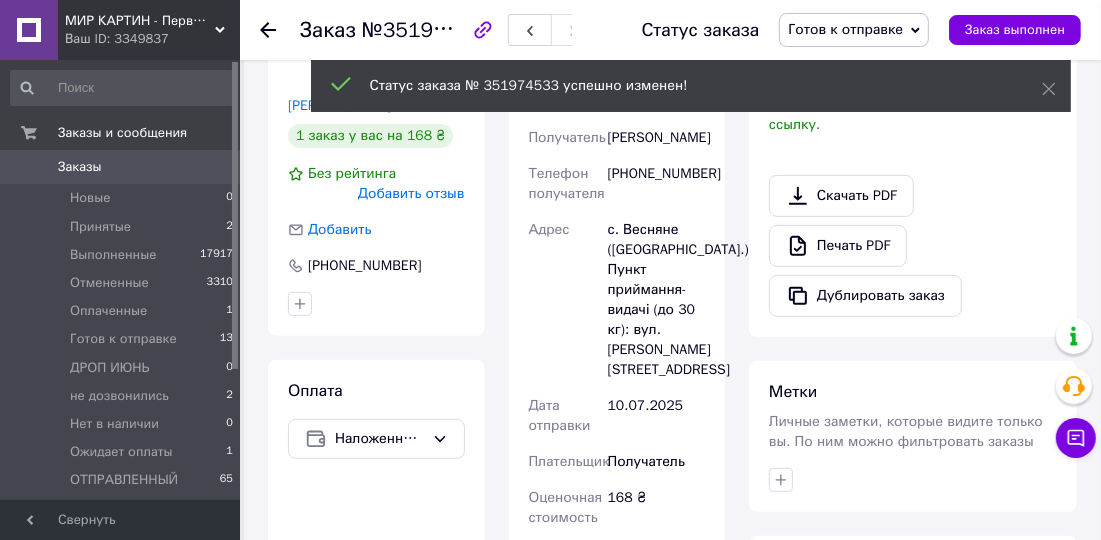 scroll, scrollTop: 454, scrollLeft: 0, axis: vertical 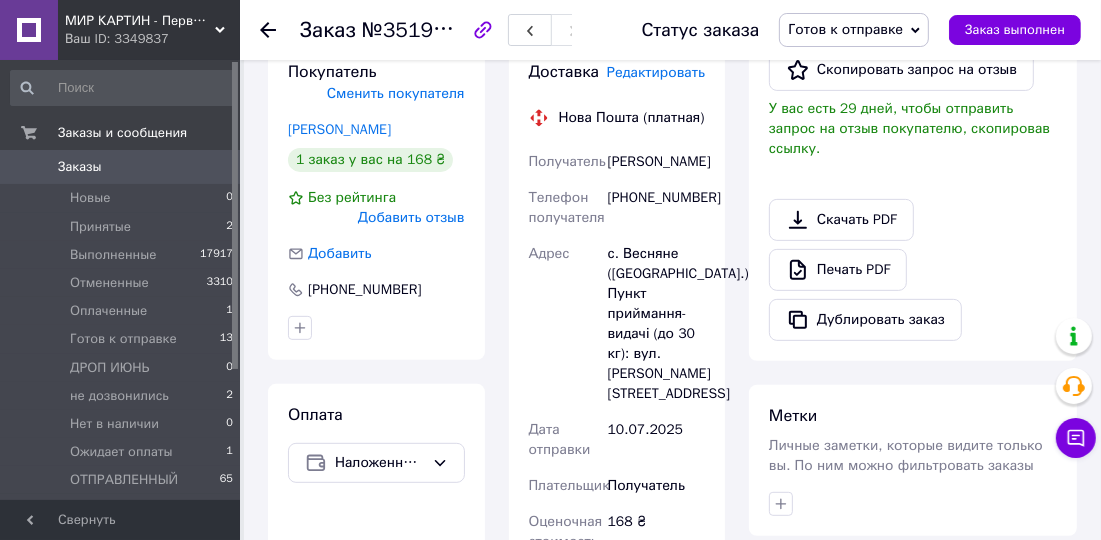 click 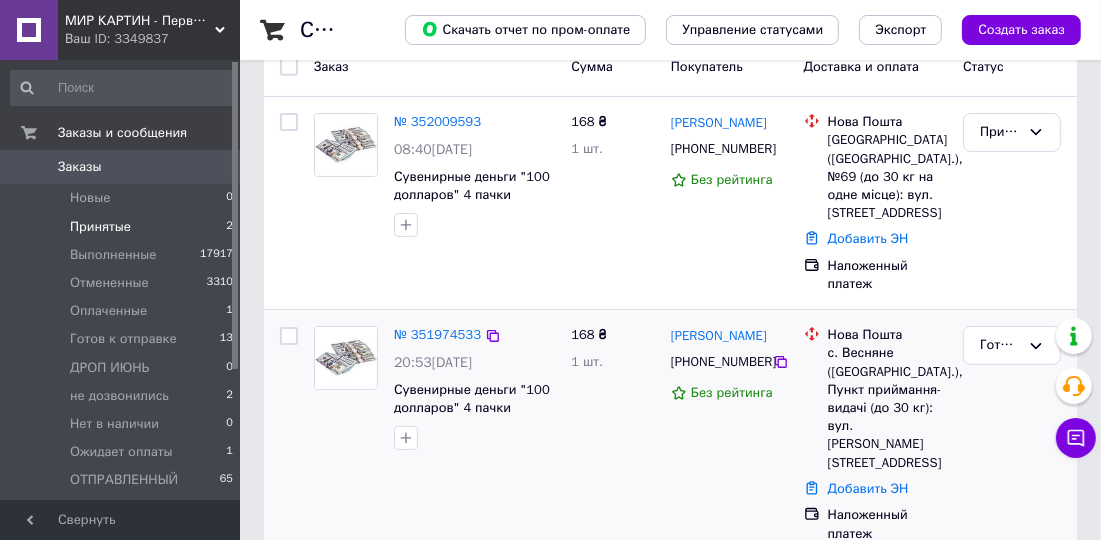 scroll, scrollTop: 193, scrollLeft: 0, axis: vertical 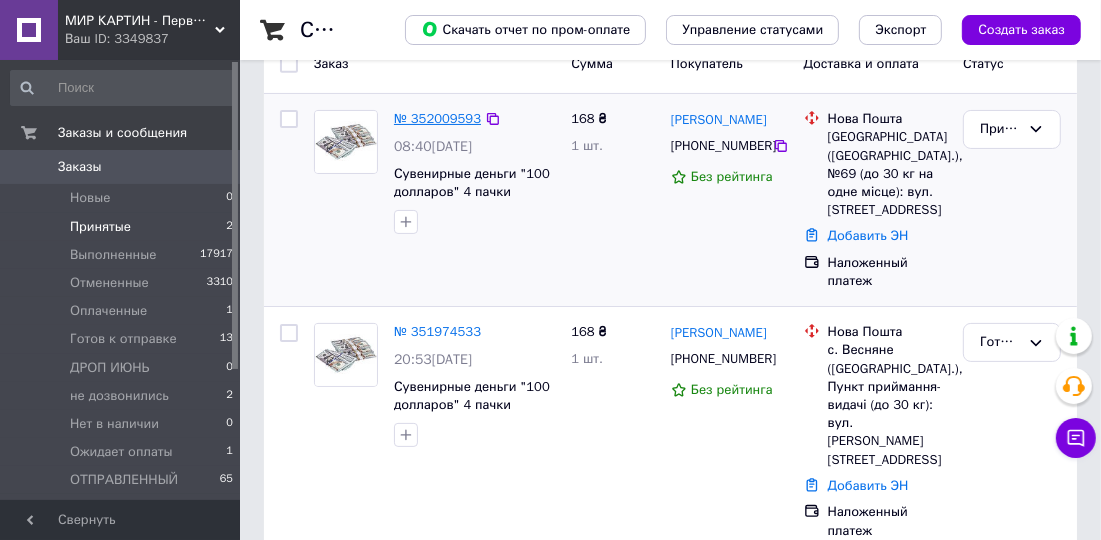 click on "№ 352009593" at bounding box center [437, 118] 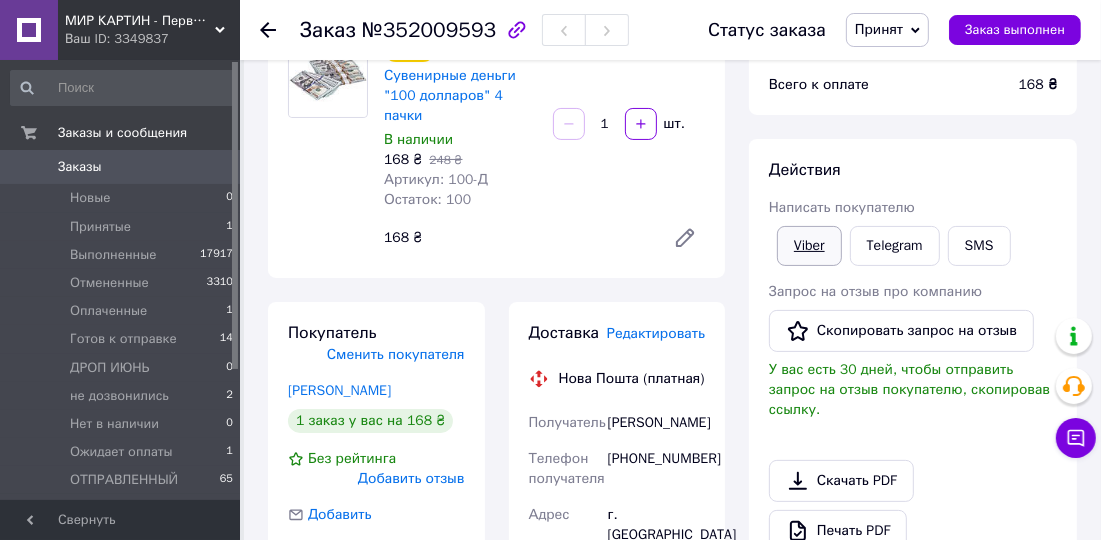 click on "Viber" at bounding box center (809, 246) 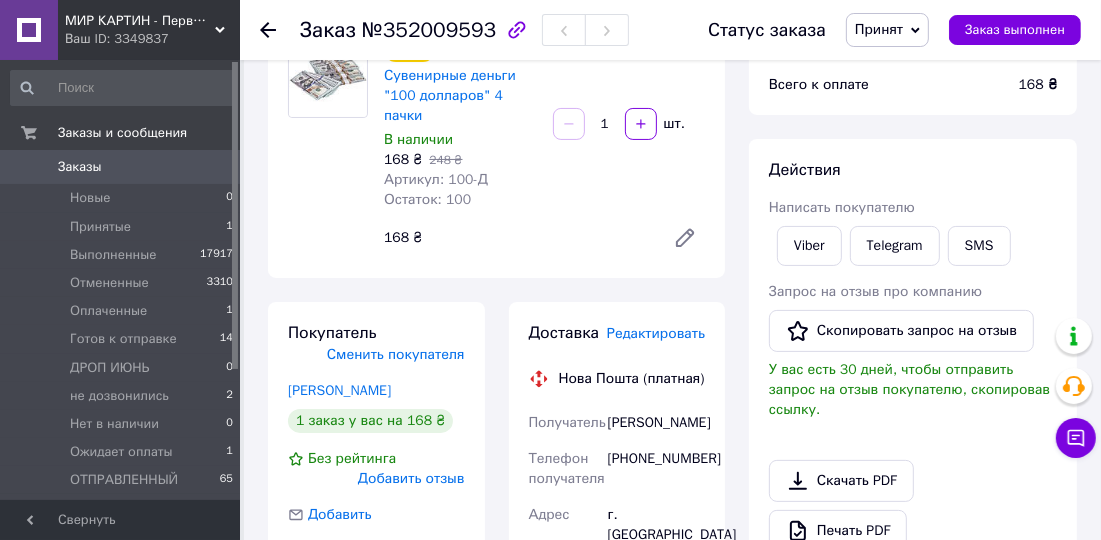 click on "Принят" at bounding box center [879, 29] 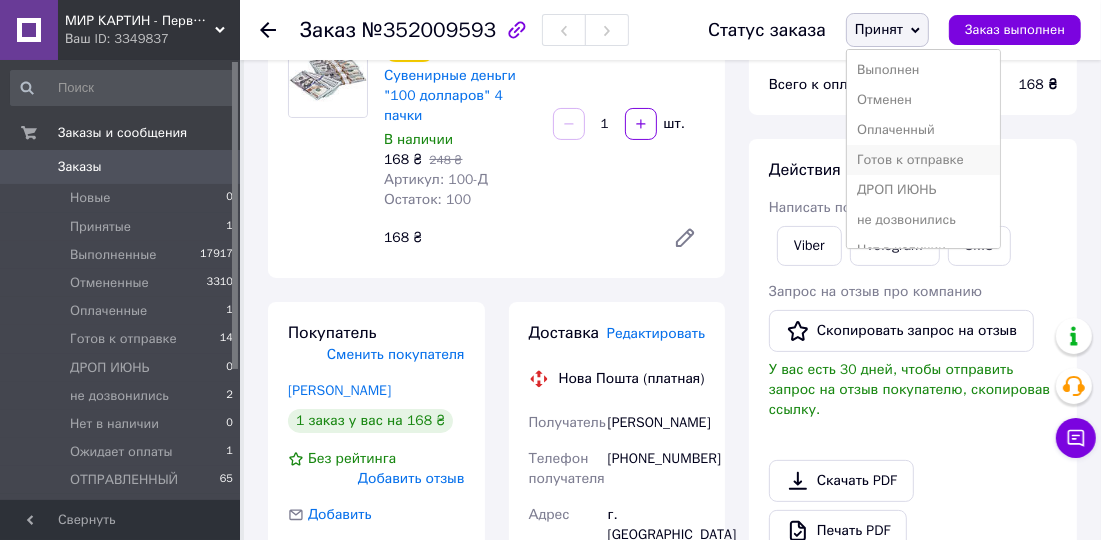 click on "Готов к отправке" at bounding box center [923, 160] 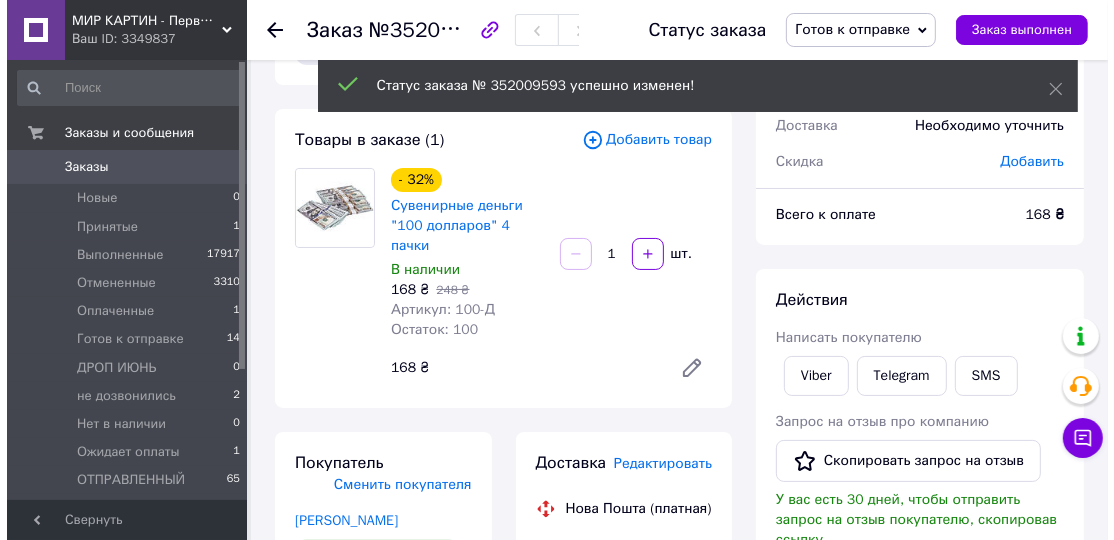 scroll, scrollTop: 0, scrollLeft: 0, axis: both 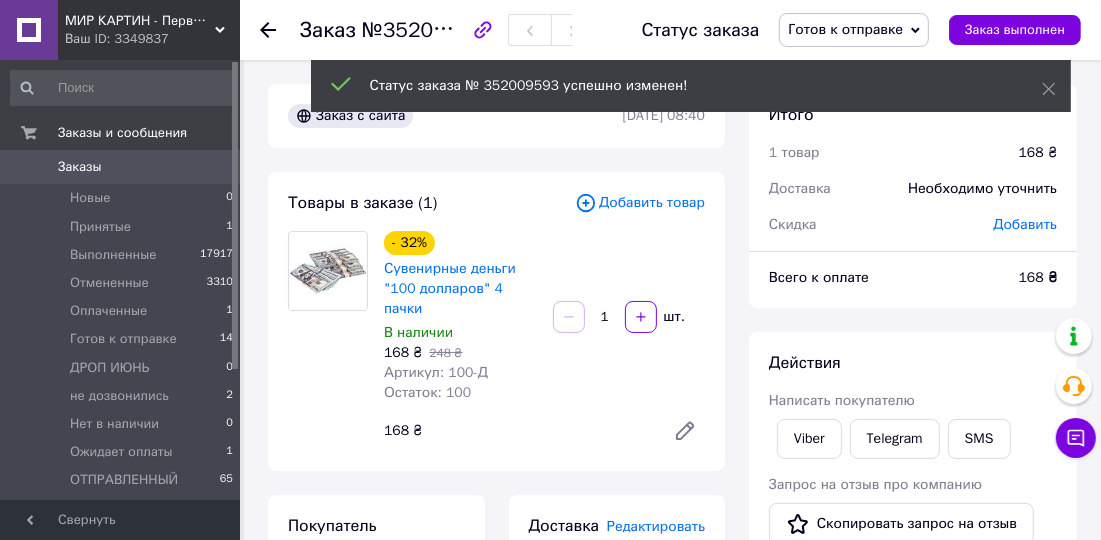 click 